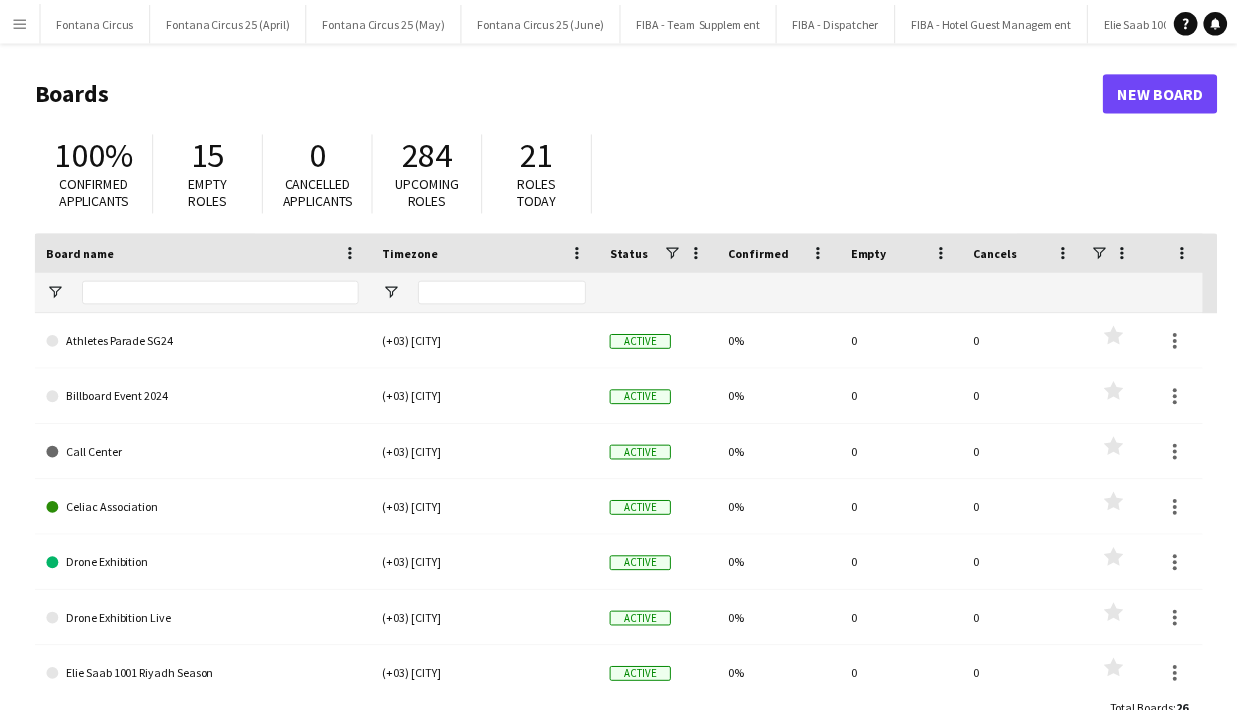 scroll, scrollTop: 0, scrollLeft: 0, axis: both 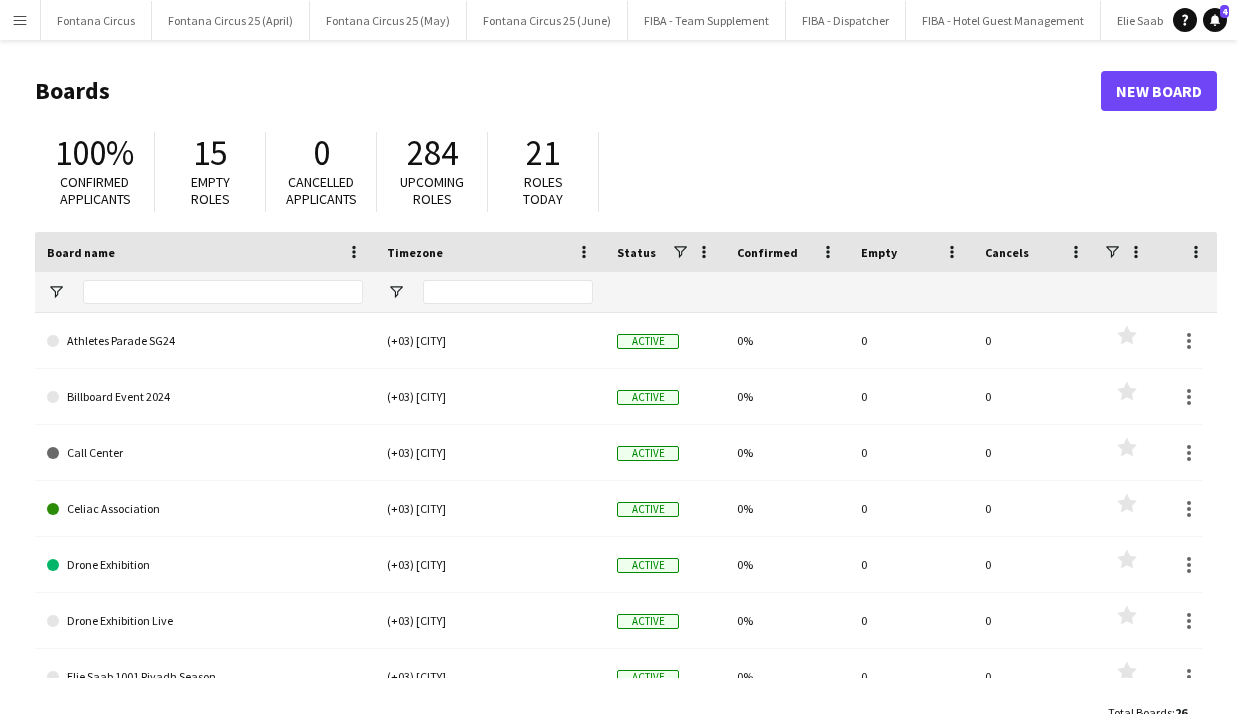 click on "Menu" at bounding box center [20, 20] 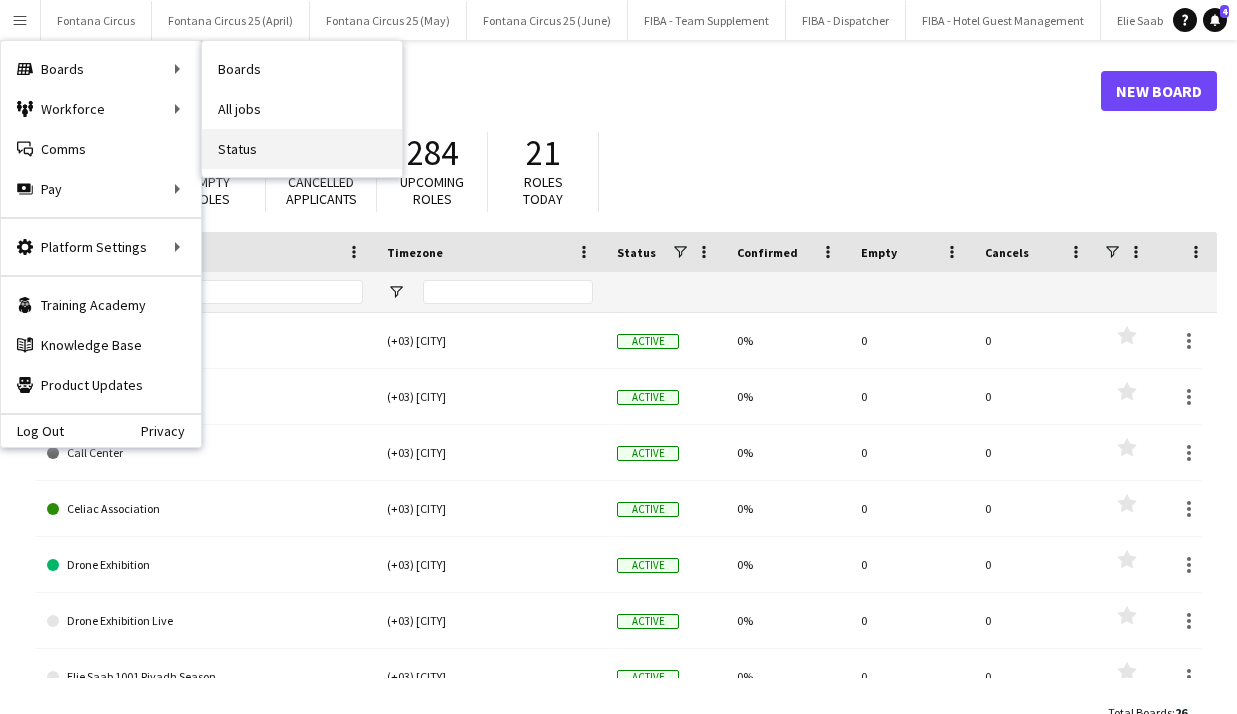 click on "Status" at bounding box center [302, 149] 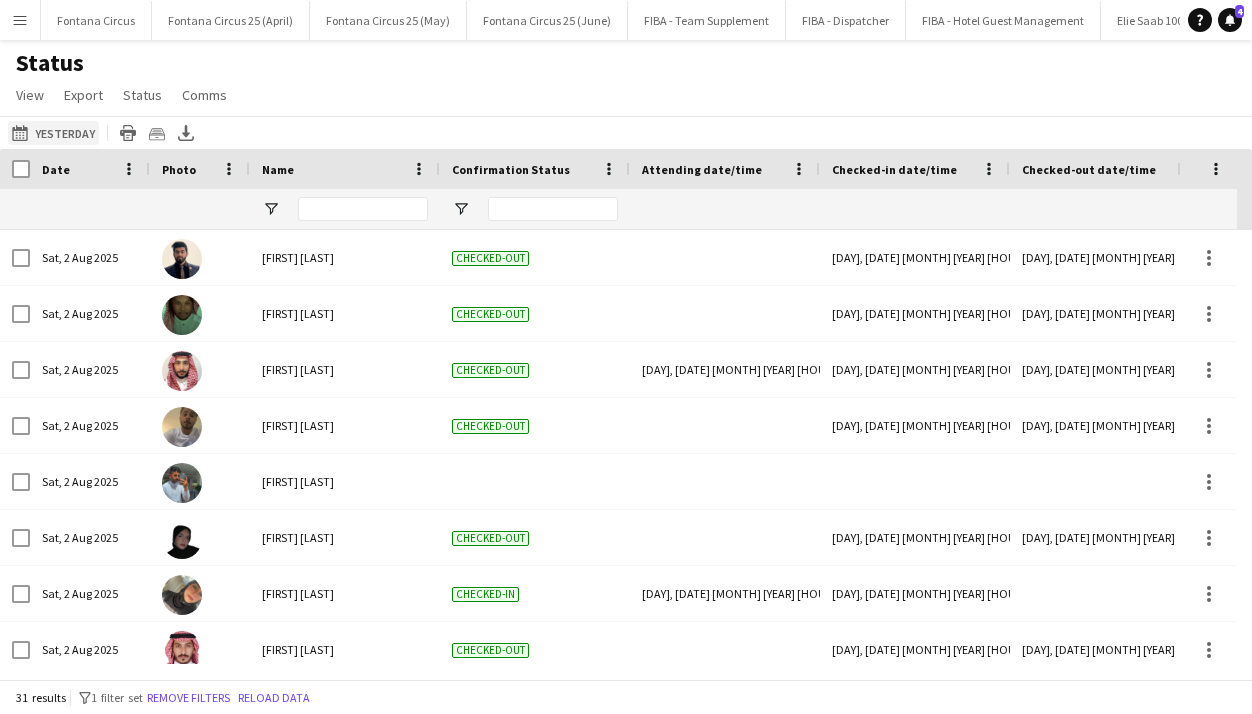 click on "This Week
Yesterday" 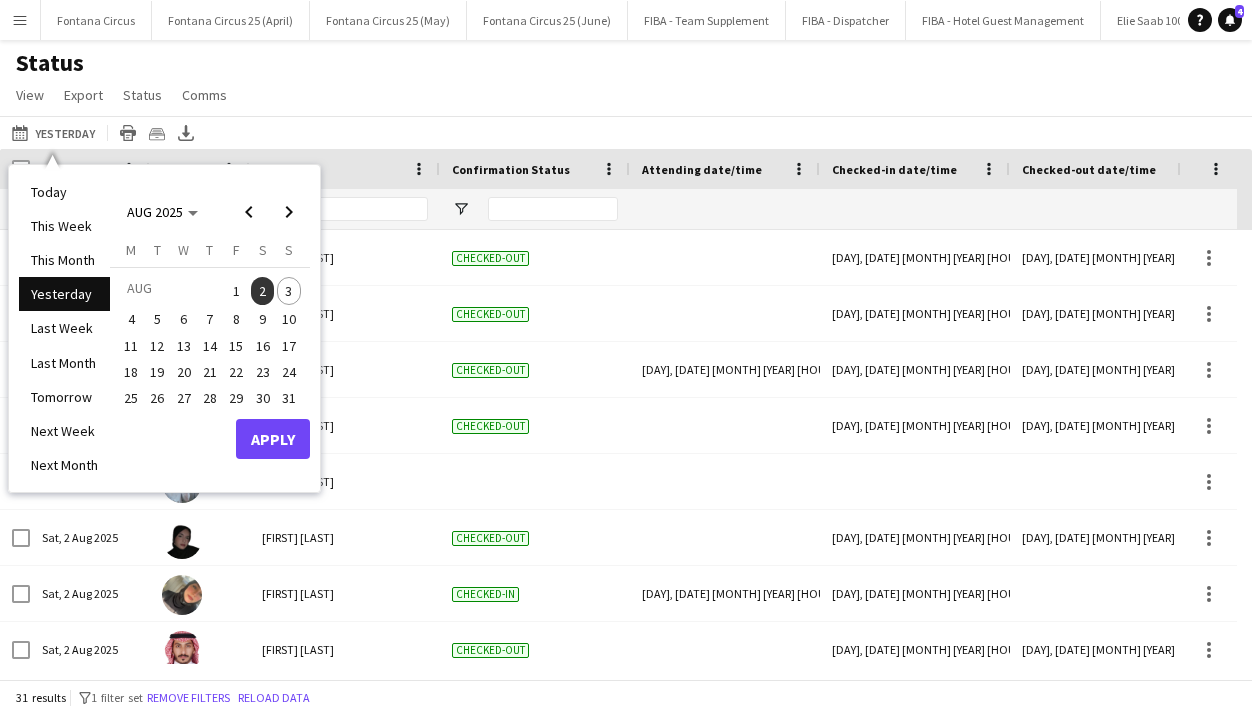 click on "2" at bounding box center (263, 291) 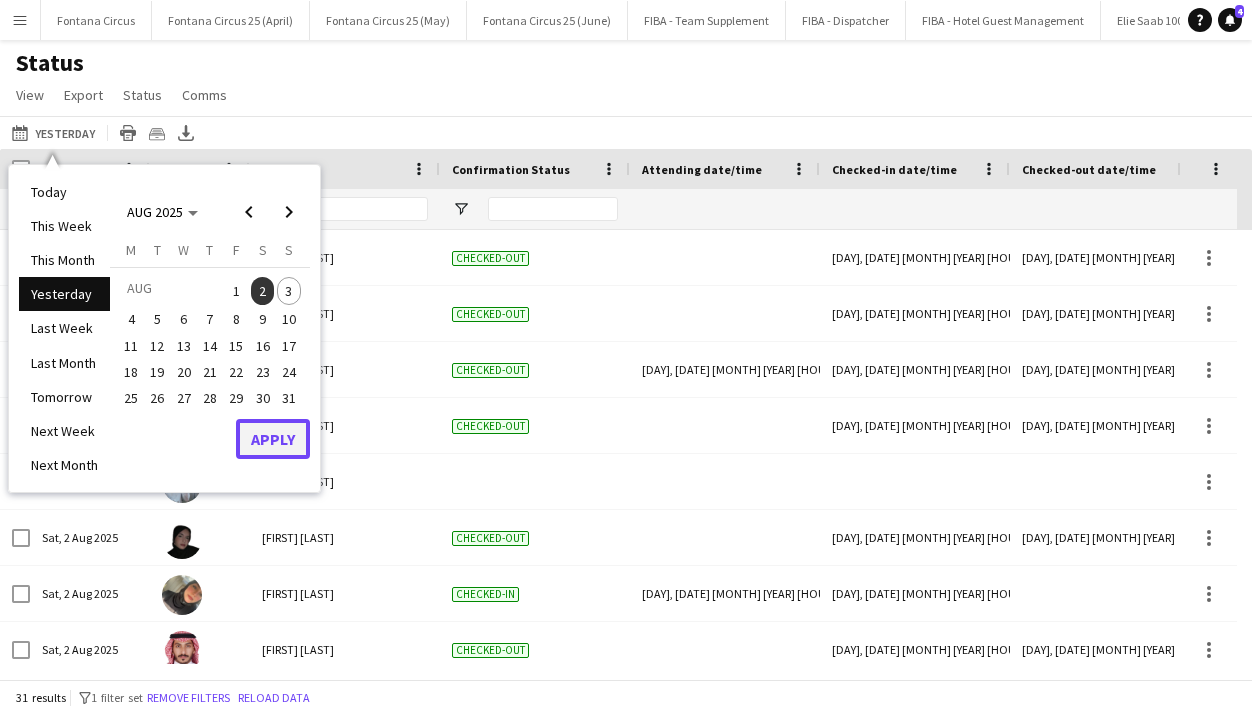 click on "Apply" at bounding box center [273, 439] 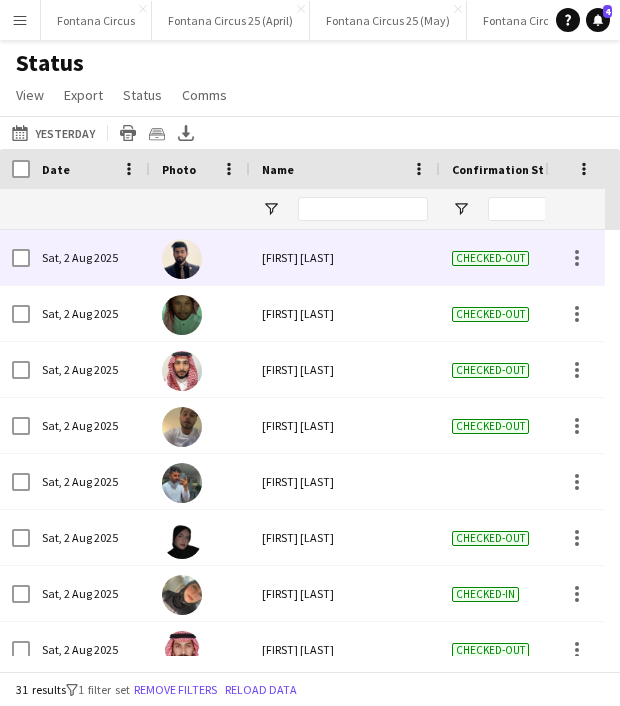 scroll, scrollTop: 0, scrollLeft: 101, axis: horizontal 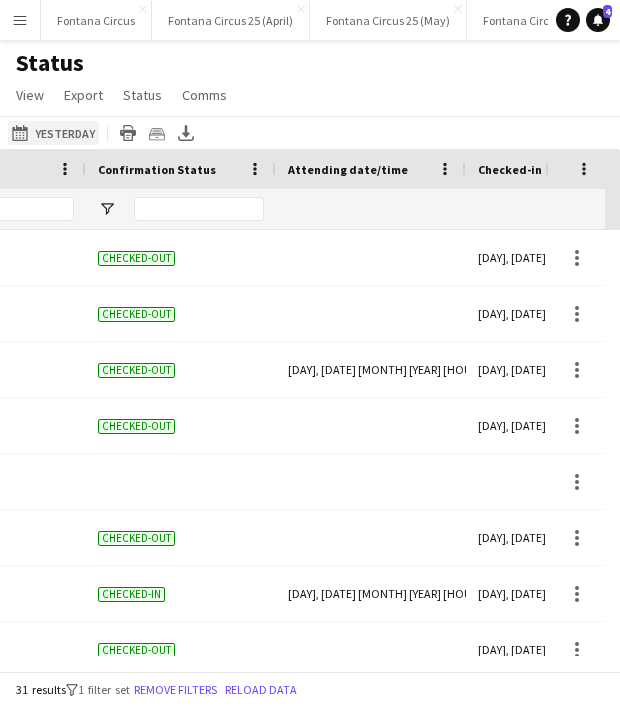 click on "This Week
Yesterday" 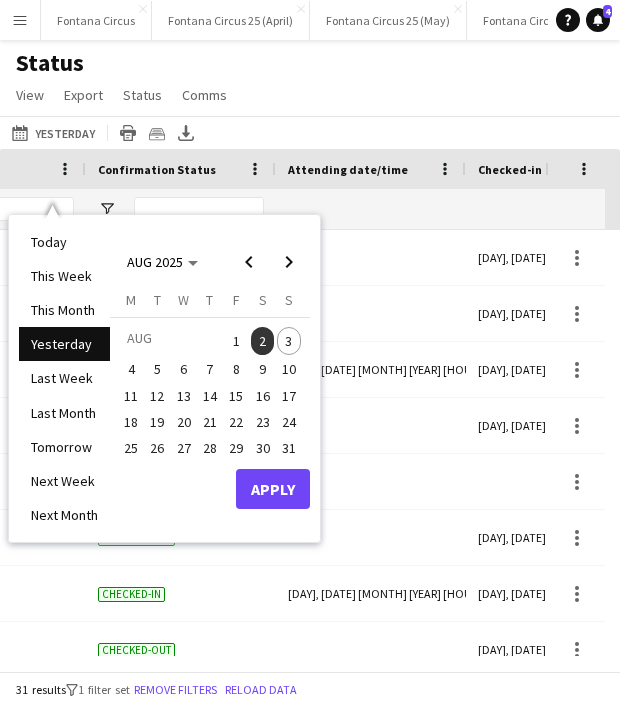 click on "2" at bounding box center (263, 341) 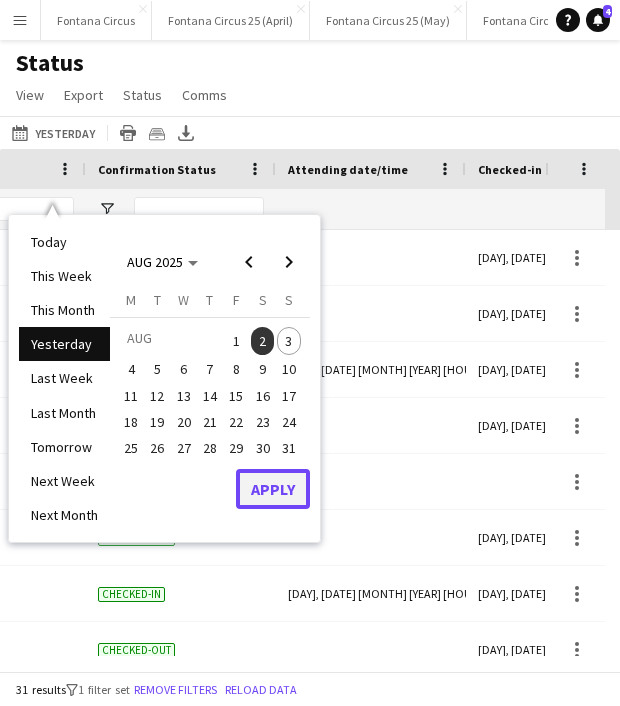 click on "Apply" at bounding box center (273, 489) 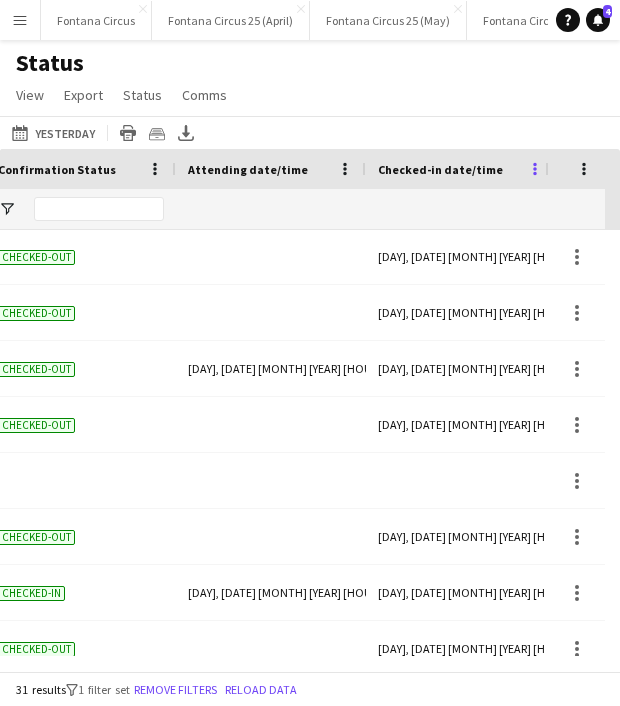 click at bounding box center [535, 169] 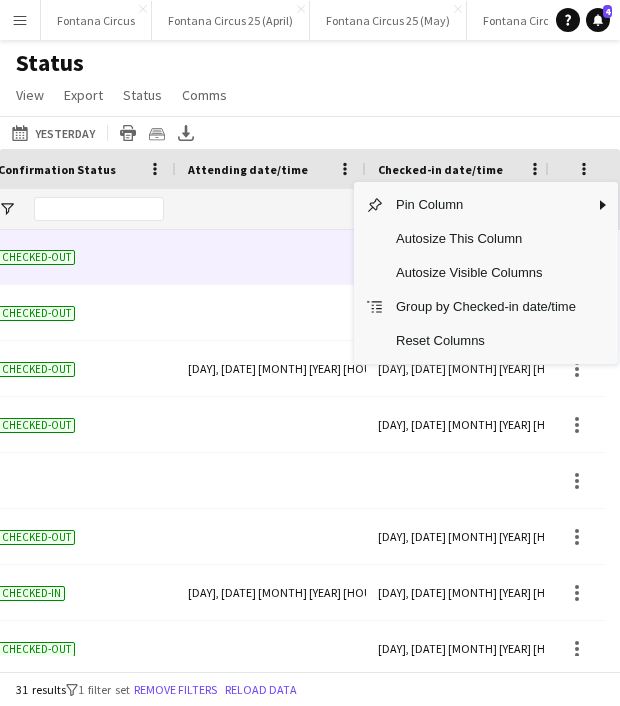click at bounding box center (271, 256) 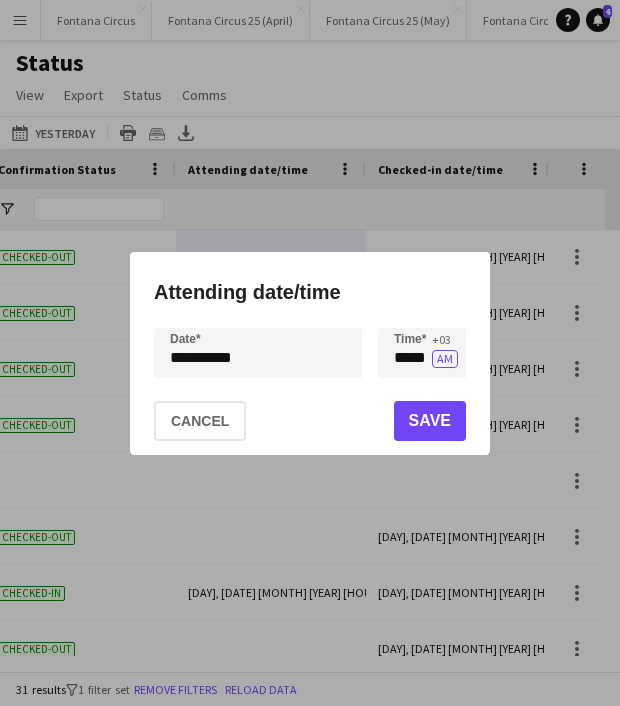 click at bounding box center [310, 353] 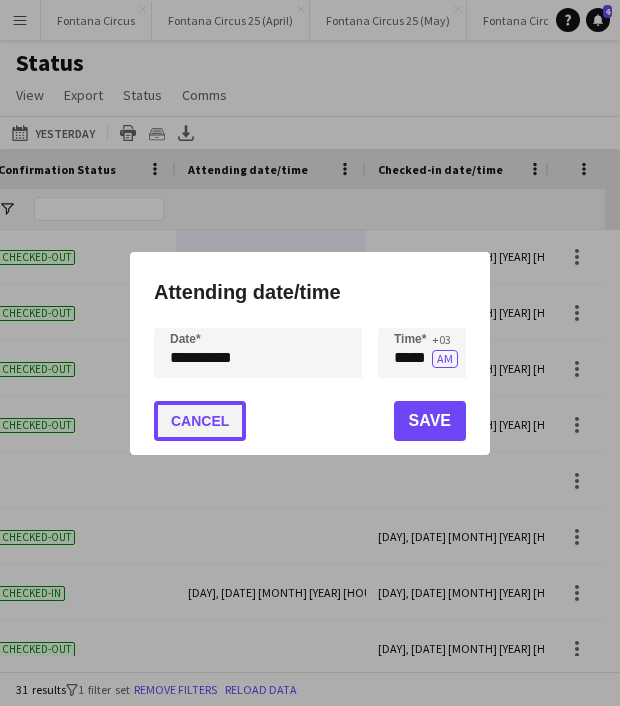 click on "Cancel" 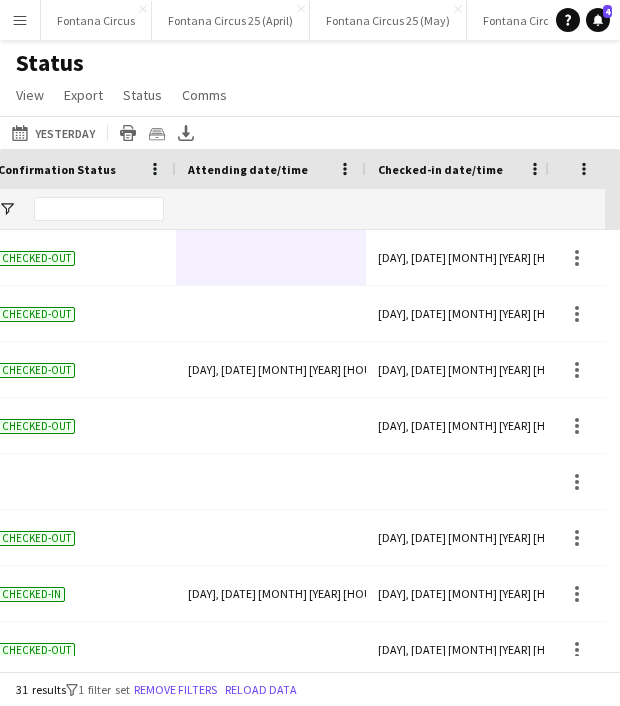 click at bounding box center [461, 209] 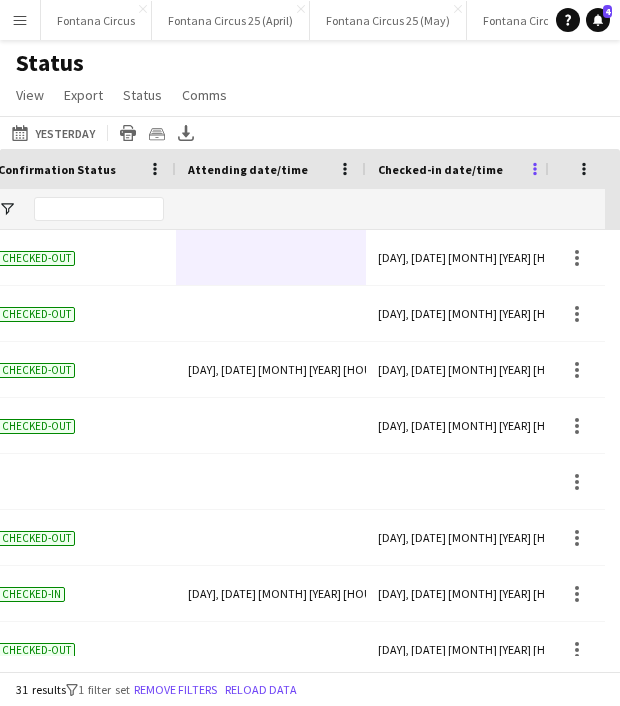 click at bounding box center [535, 169] 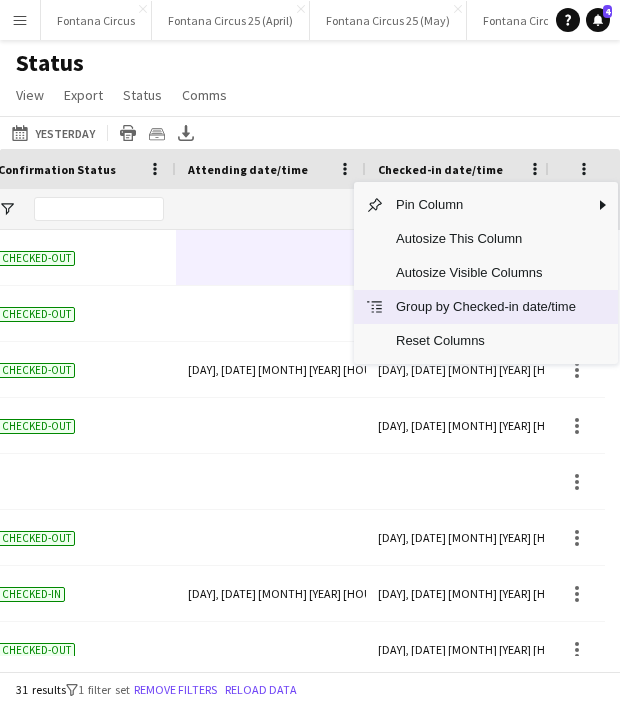 click on "Group by Checked-in date/time" at bounding box center [486, 307] 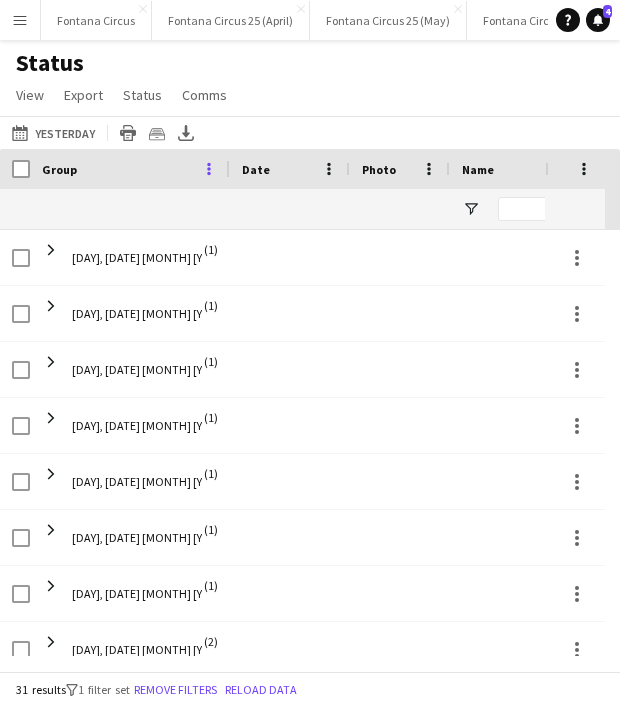 click at bounding box center [209, 169] 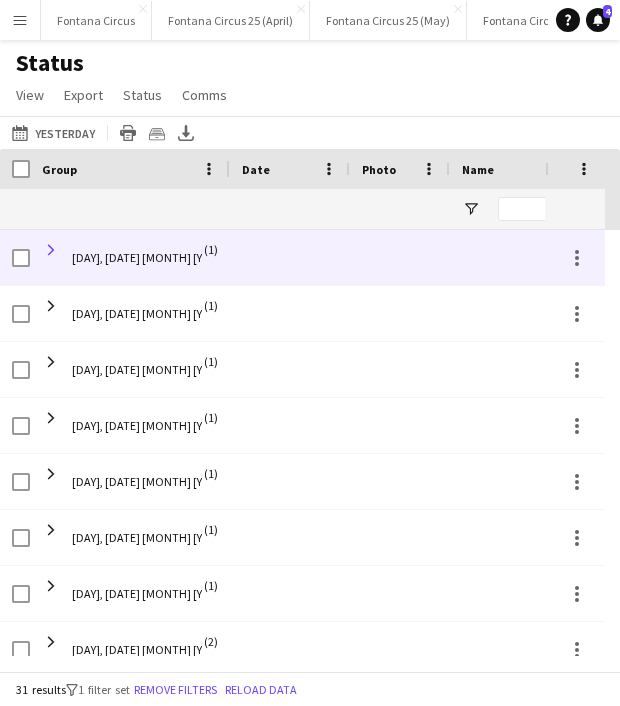 click at bounding box center [51, 250] 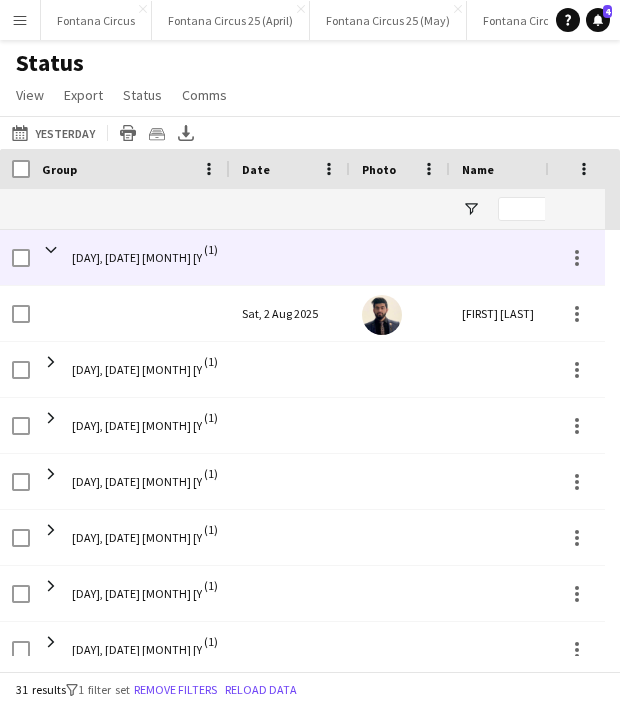 click at bounding box center [51, 250] 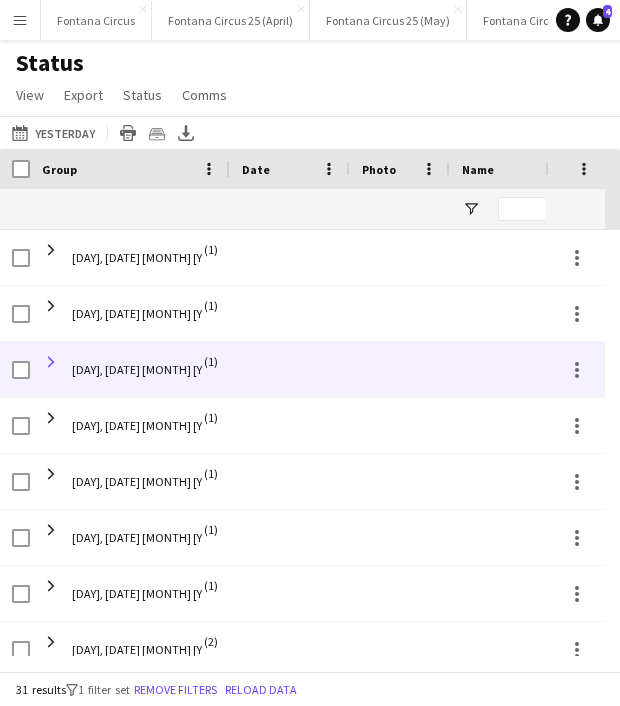 click at bounding box center (51, 362) 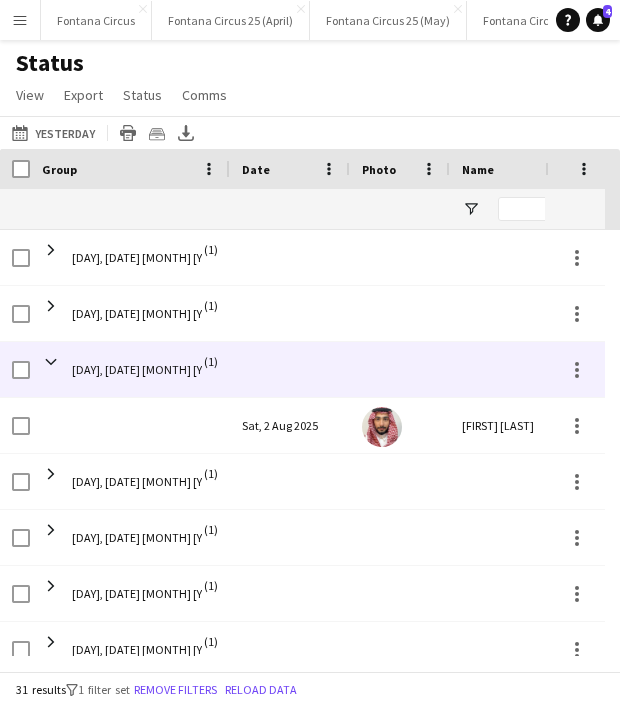 click at bounding box center [51, 362] 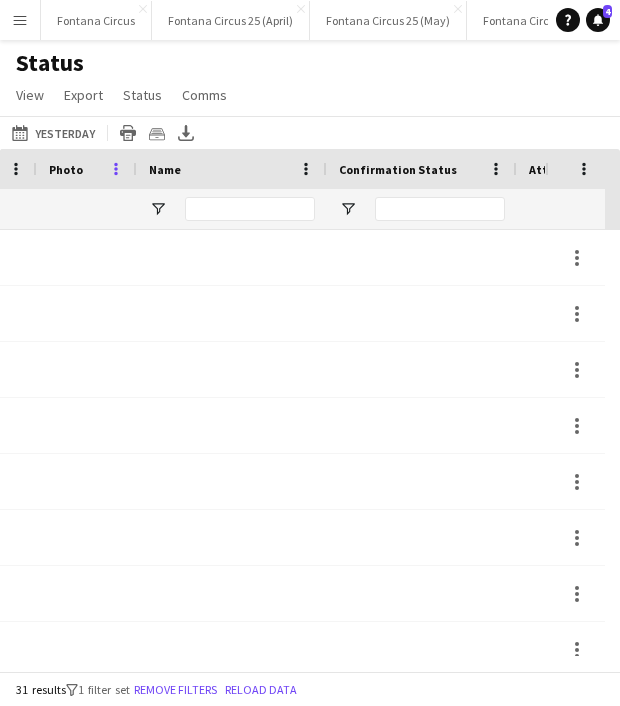 click at bounding box center (116, 169) 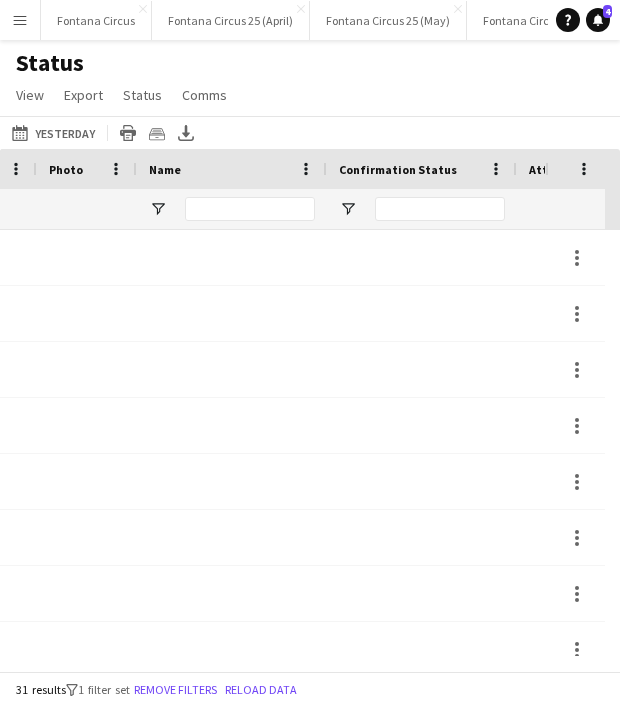 click on "Menu" at bounding box center [20, 20] 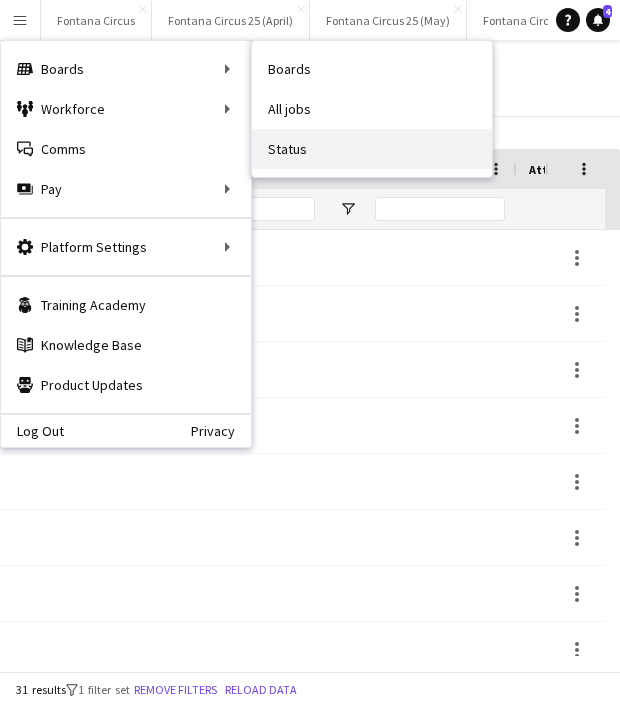 click on "Status" at bounding box center [372, 149] 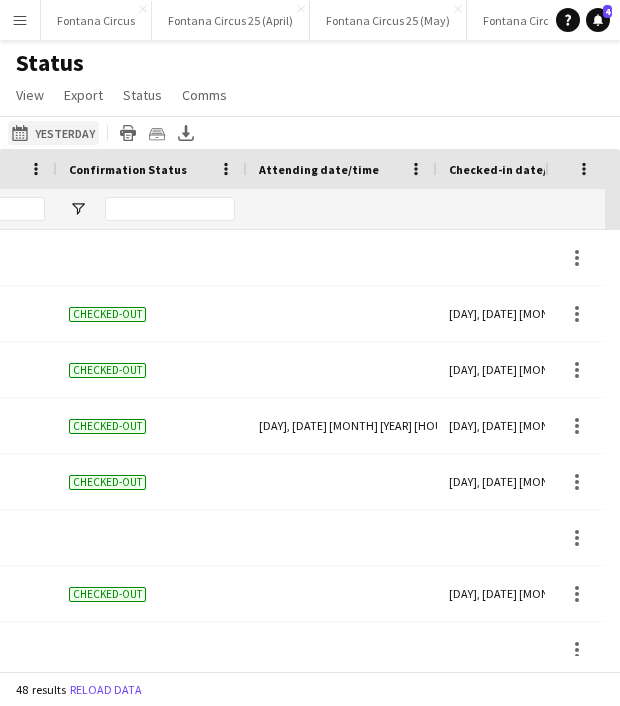 click on "This Week
Yesterday" 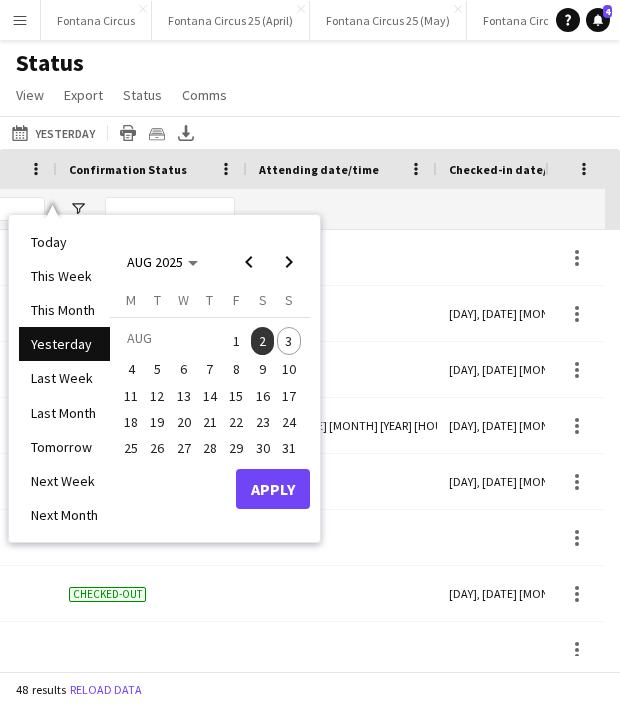 click on "3" at bounding box center [289, 341] 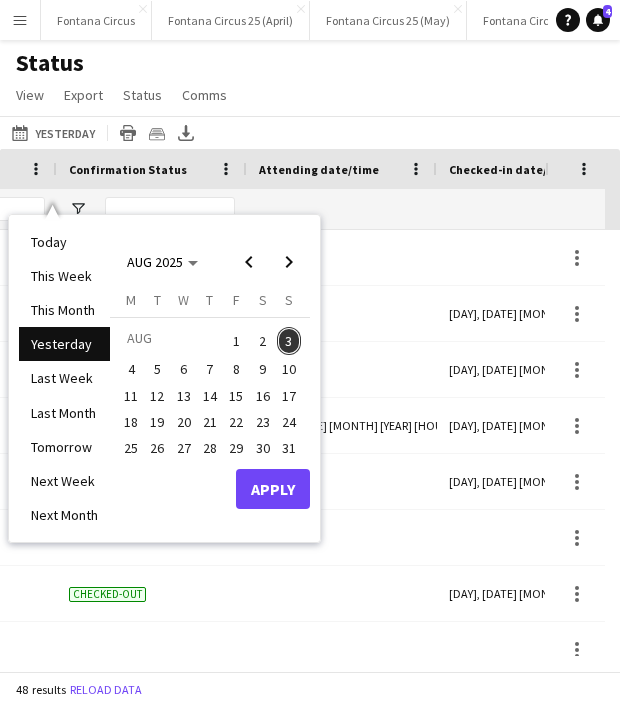 click on "2" at bounding box center (263, 341) 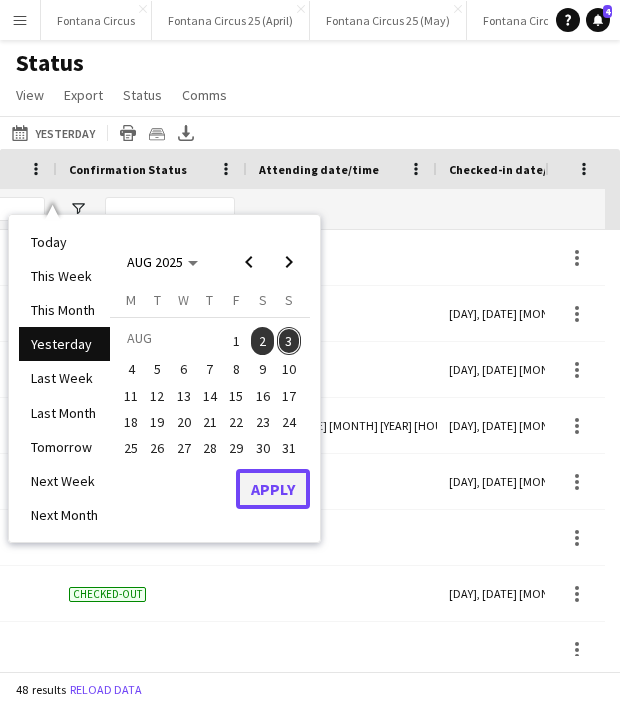 click on "Apply" at bounding box center (273, 489) 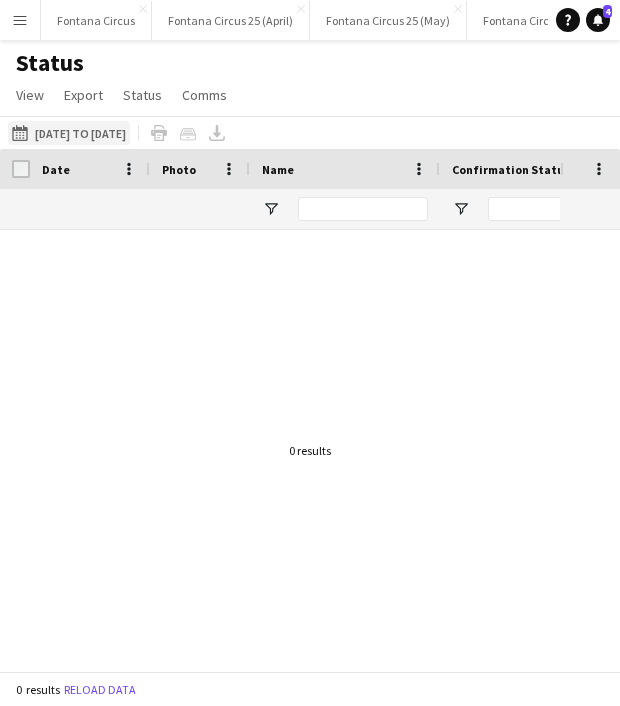 click on "This Week
[DATE] to [DATE]" 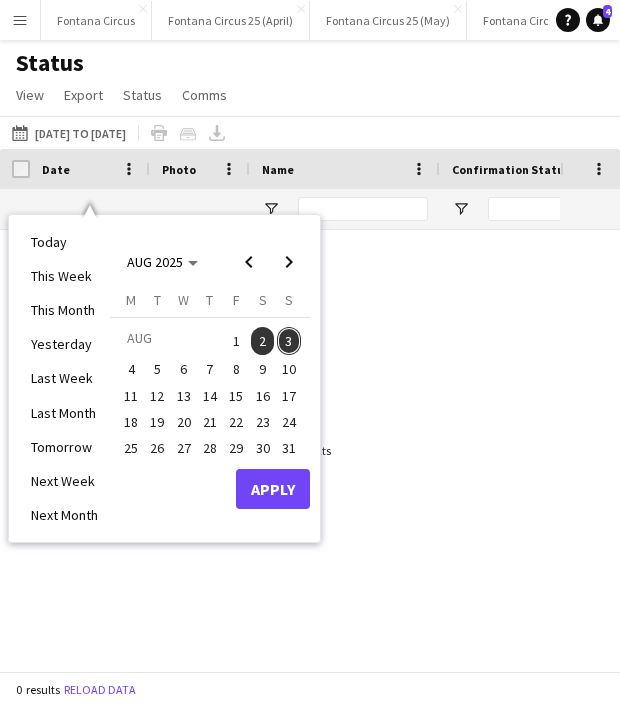 click on "2" at bounding box center (263, 341) 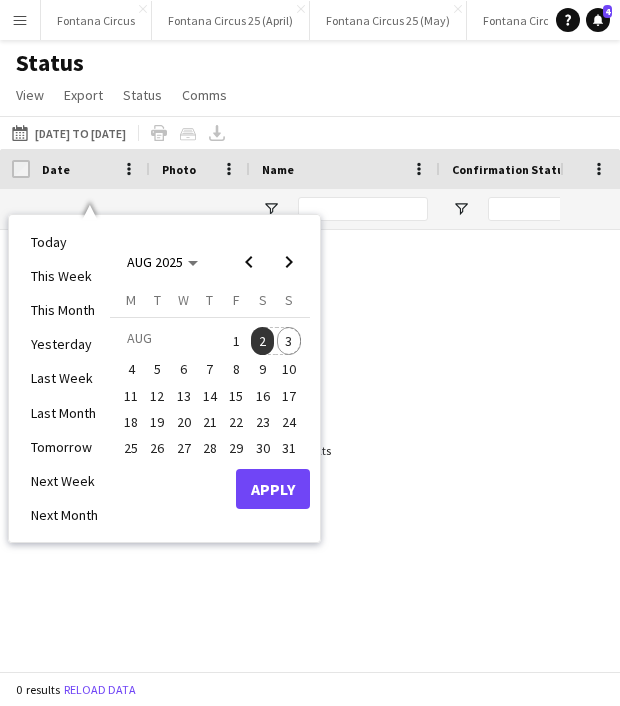 click on "3" at bounding box center [289, 341] 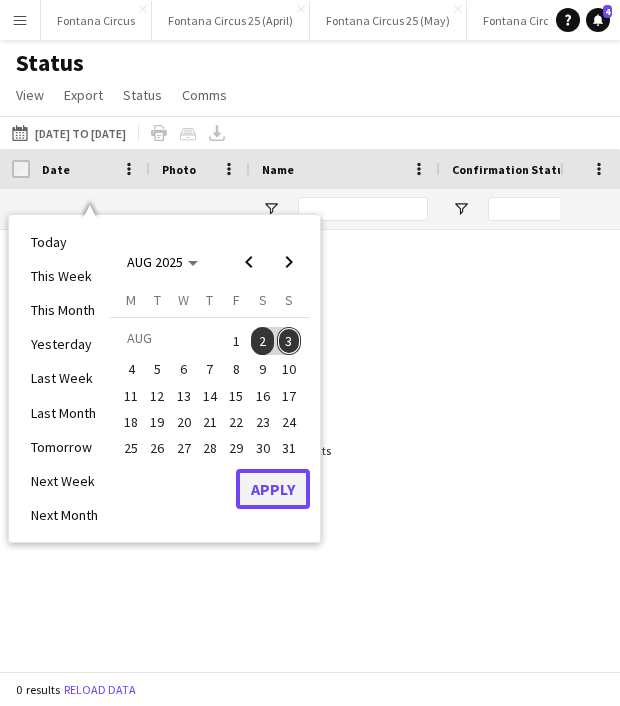 click on "Apply" at bounding box center [273, 489] 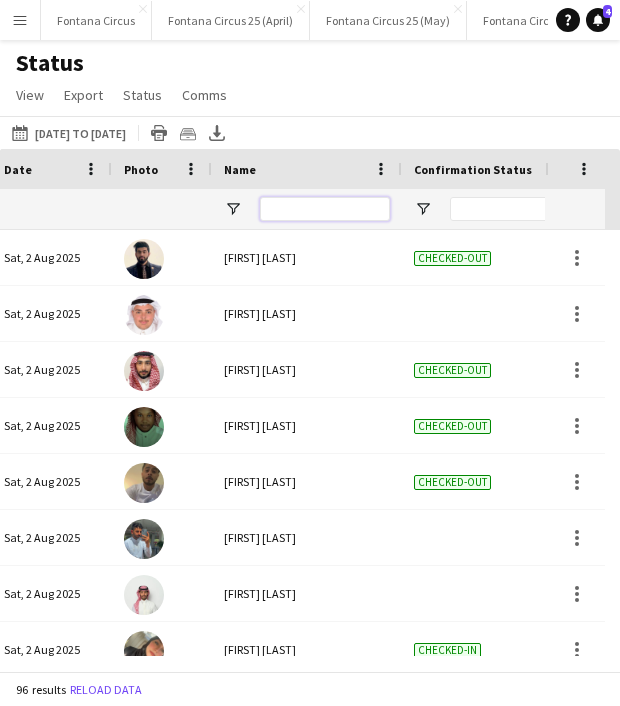 click at bounding box center (325, 209) 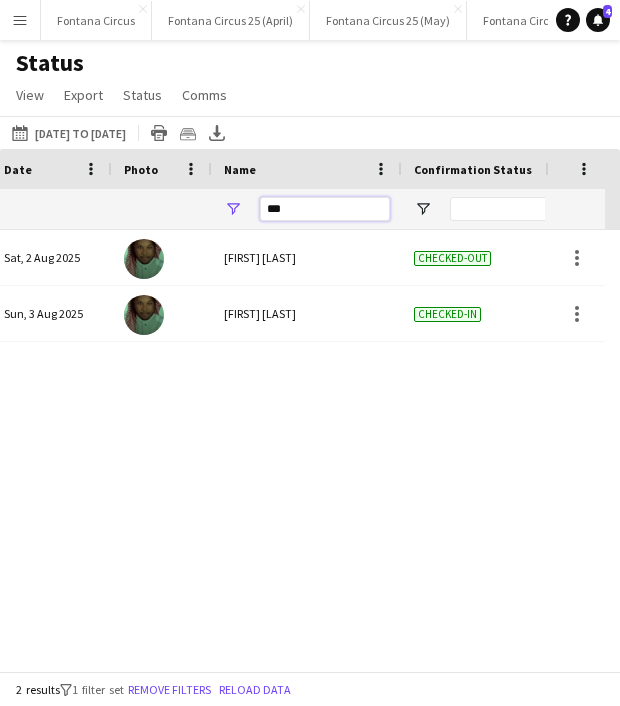 type on "****" 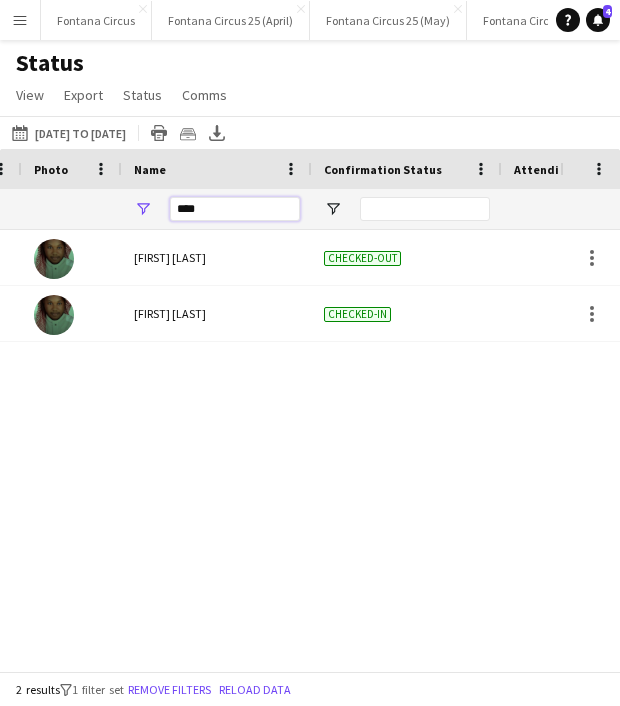 click on "****" at bounding box center (235, 209) 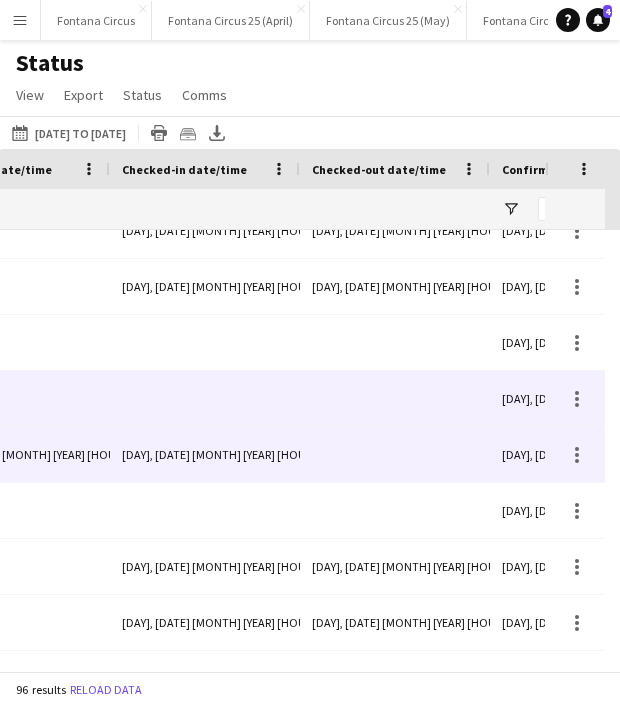 click at bounding box center [395, 454] 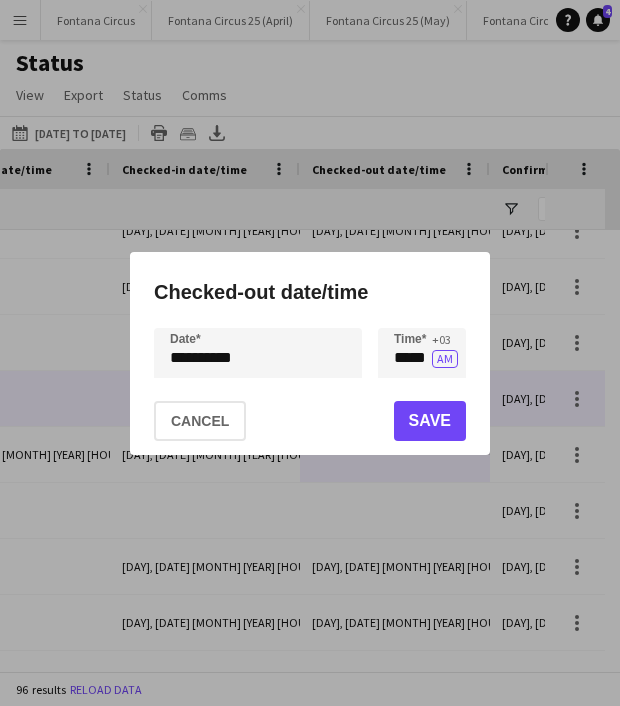 click on "**********" at bounding box center (310, 353) 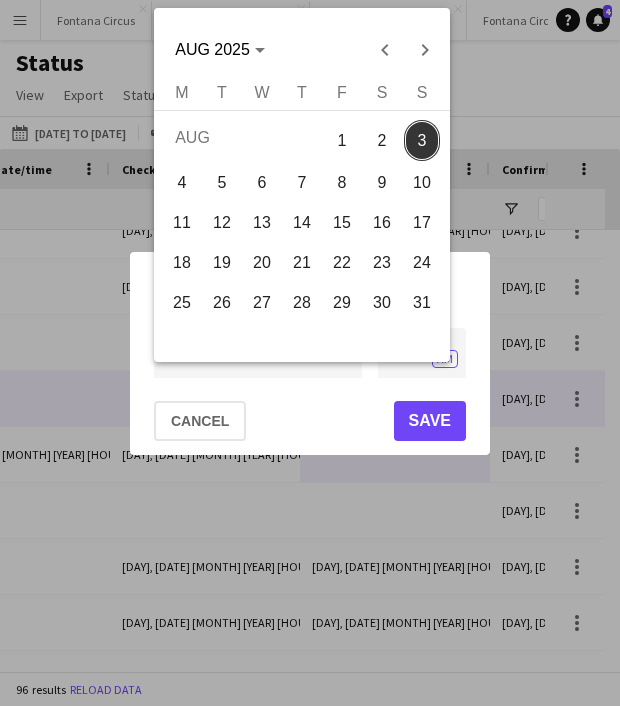 click on "AUG [YEAR] AUG [YEAR] Monday M Tuesday T Wednesday W Thursday T Friday F Saturday S Sunday S  AUG   1   2   3   4   5   6   7   8   9   10   11   12   13   14   15   16   17   18   19   20   21   22   23   24   25   26   27   28   29   30   31
Comparison range
Comparison range" at bounding box center (302, 185) 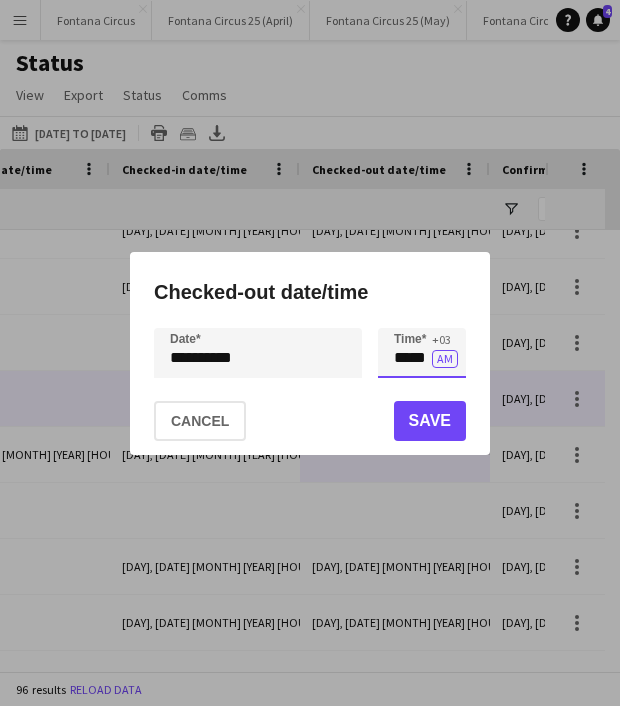 click on "*****" at bounding box center [422, 353] 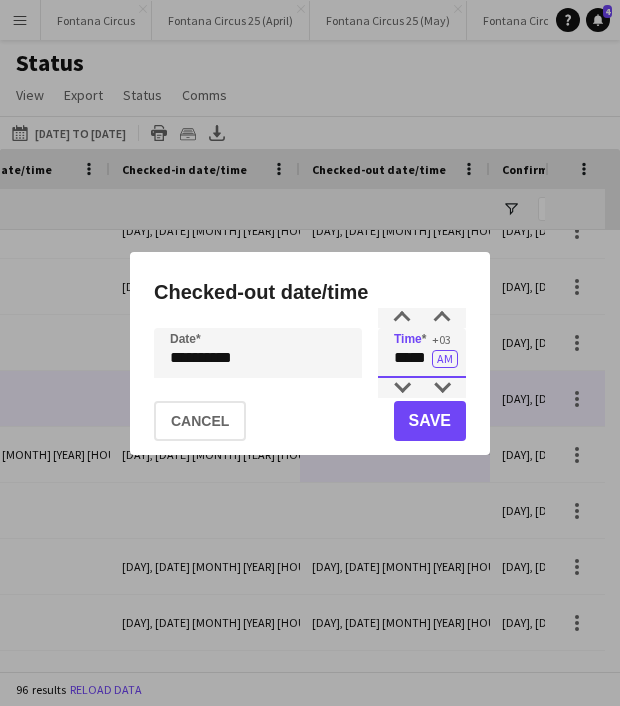click on "*****" at bounding box center (422, 353) 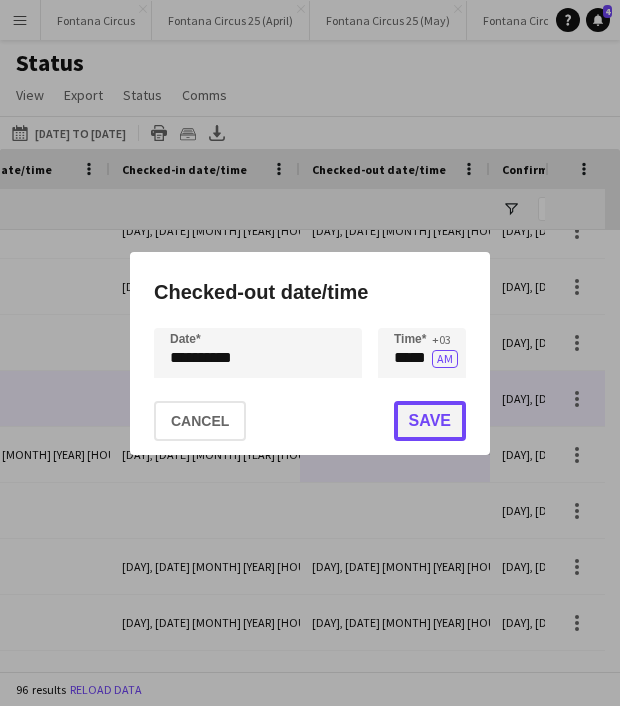 click on "Save" 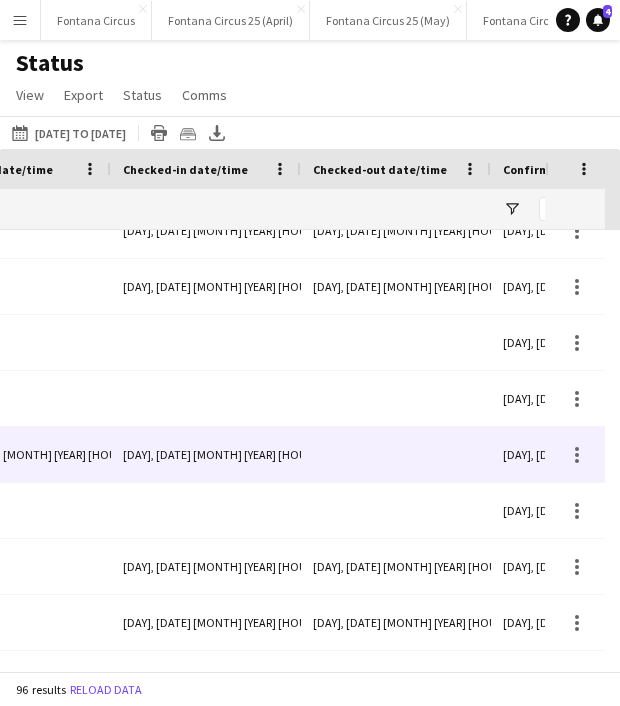 click at bounding box center (396, 454) 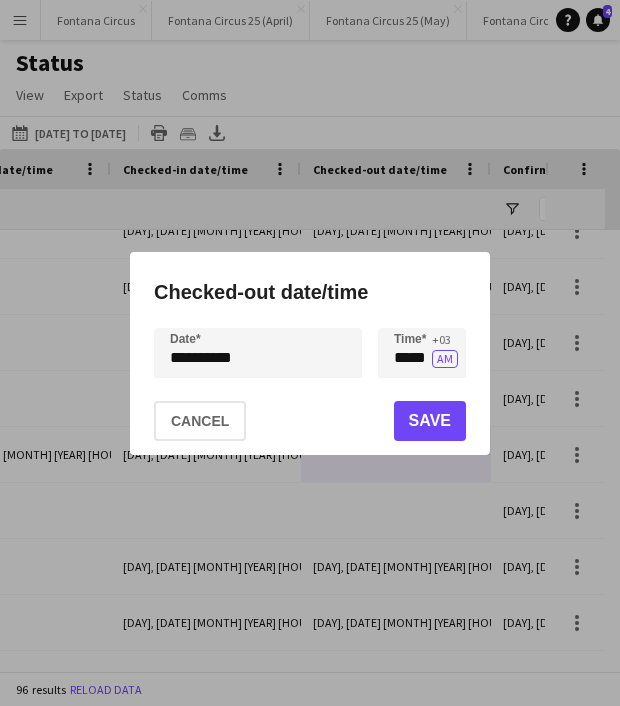 click on "**********" at bounding box center [310, 353] 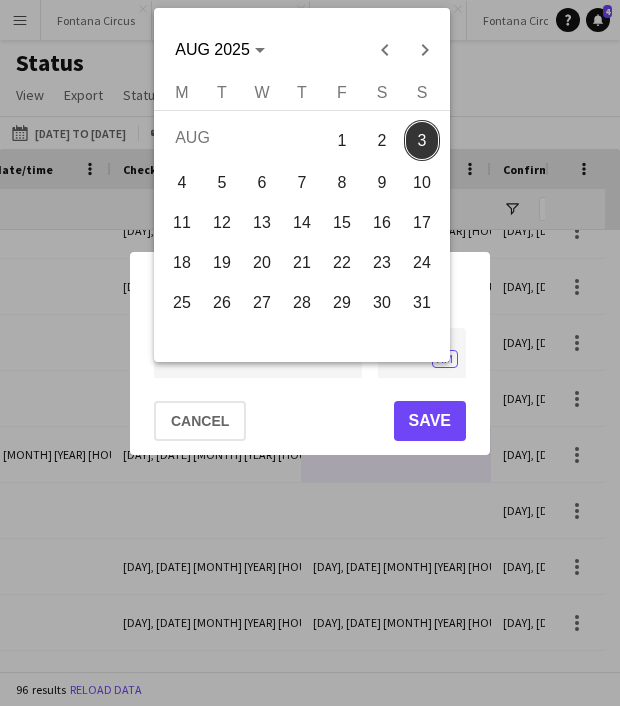 click on "AUG [YEAR] AUG [YEAR] Monday M Tuesday T Wednesday W Thursday T Friday F Saturday S Sunday S  AUG   1   2   3   4   5   6   7   8   9   10   11   12   13   14   15   16   17   18   19   20   21   22   23   24   25   26   27   28   29   30   31
Comparison range
Comparison range" at bounding box center [302, 185] 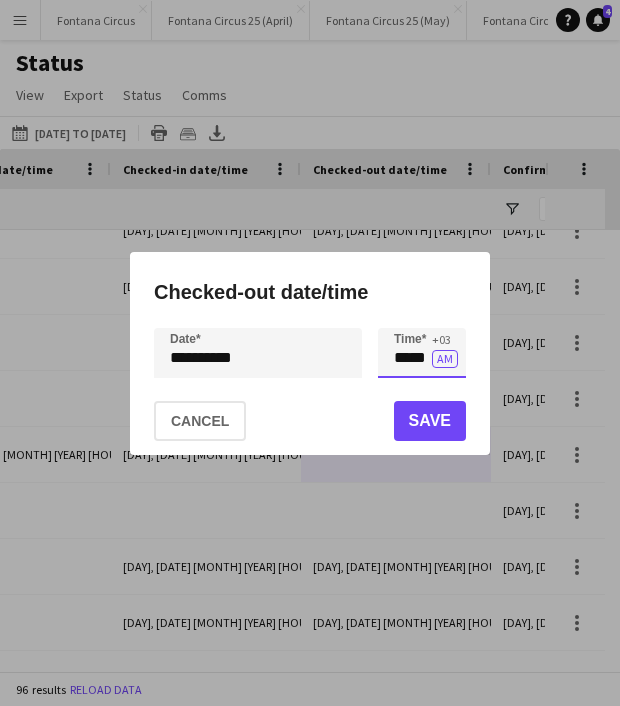 click on "*****" at bounding box center (422, 353) 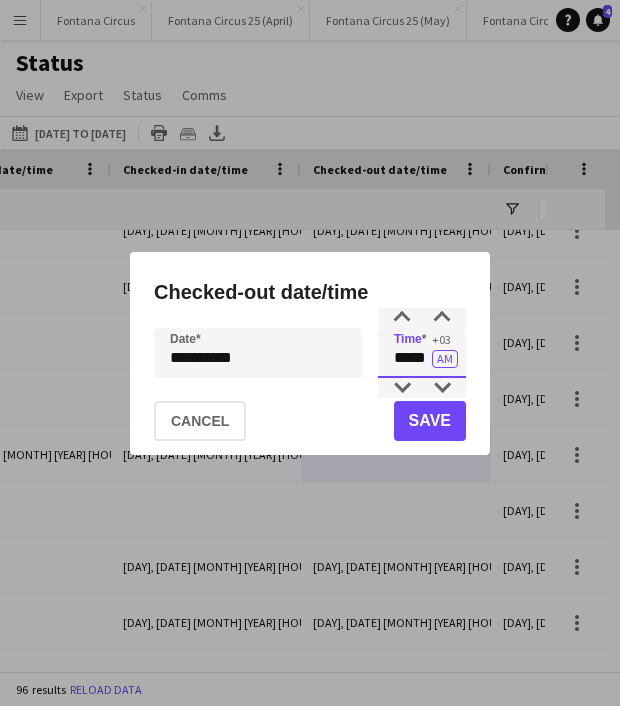 click on "*****" at bounding box center [422, 353] 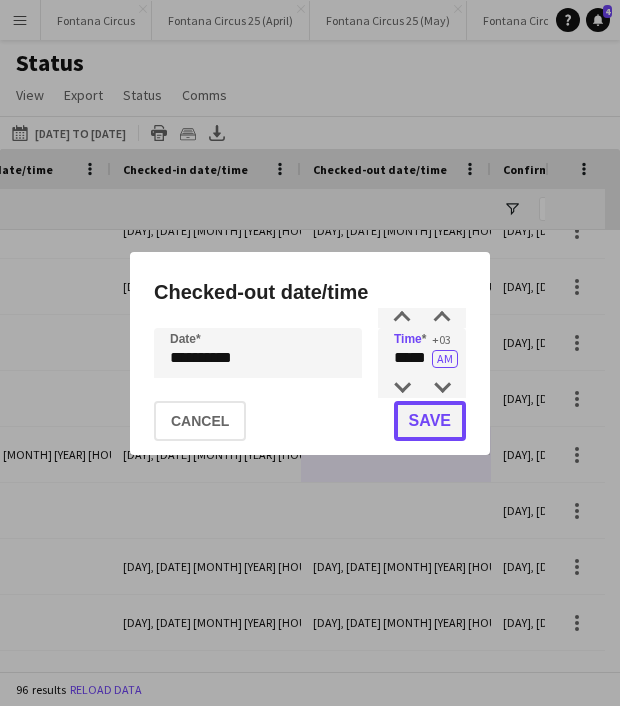 click on "Save" 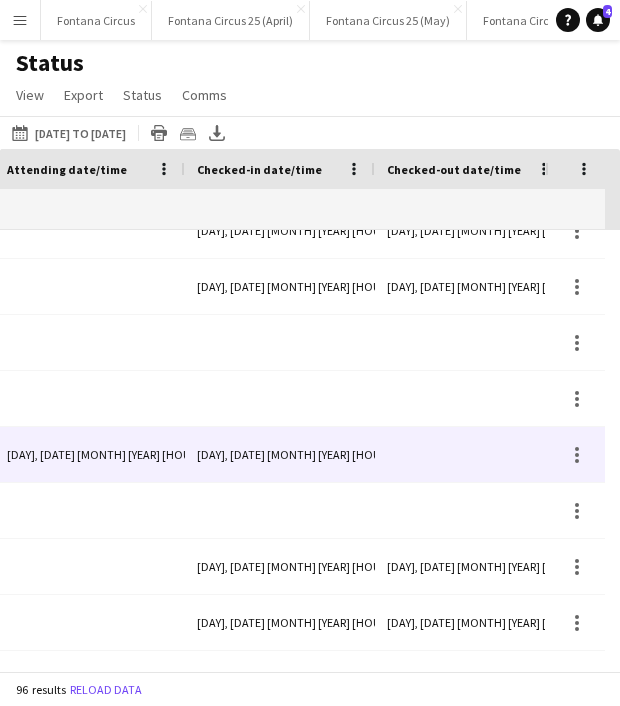 click at bounding box center (470, 454) 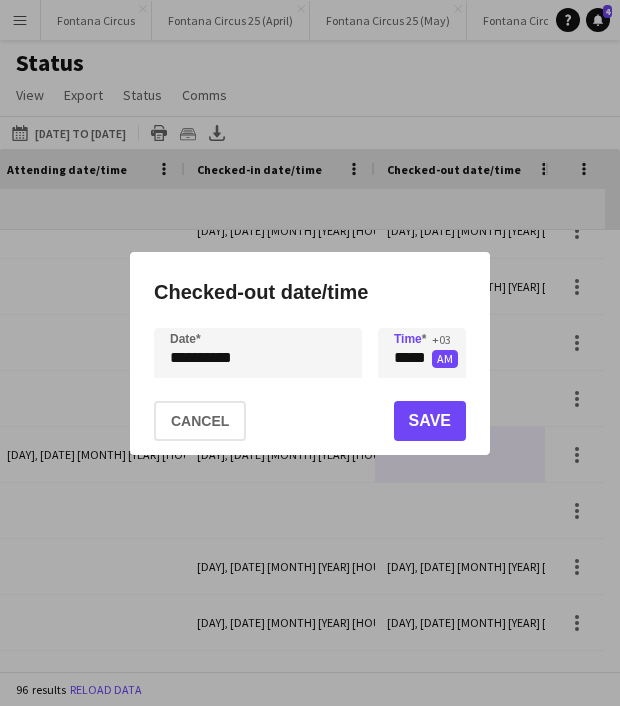 click on "AM" at bounding box center (445, 359) 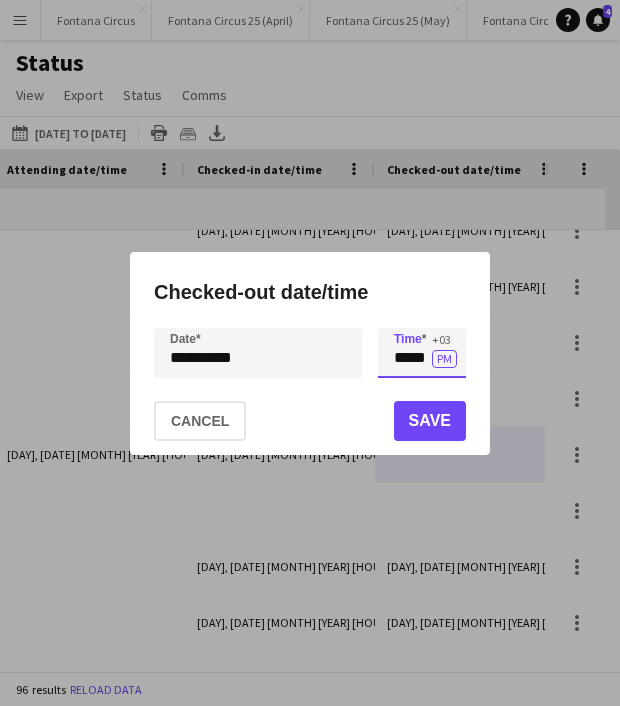 click on "*****" at bounding box center (422, 353) 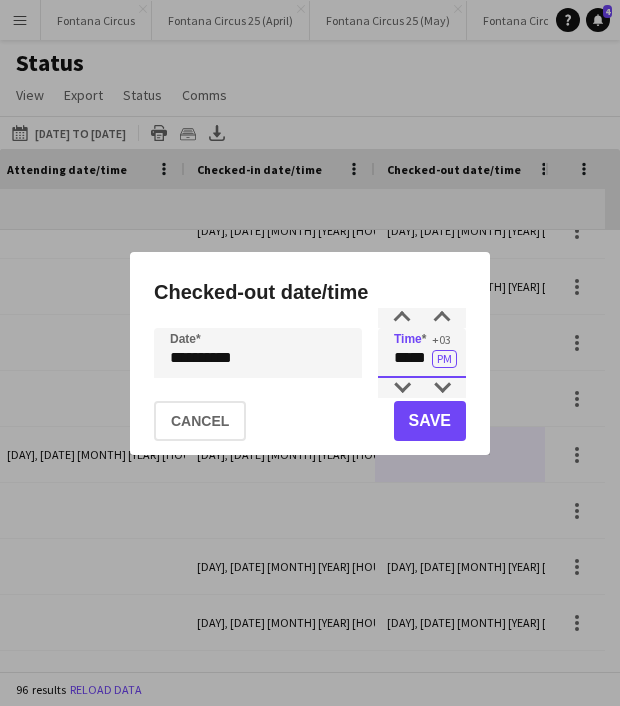 click on "*****" at bounding box center (422, 353) 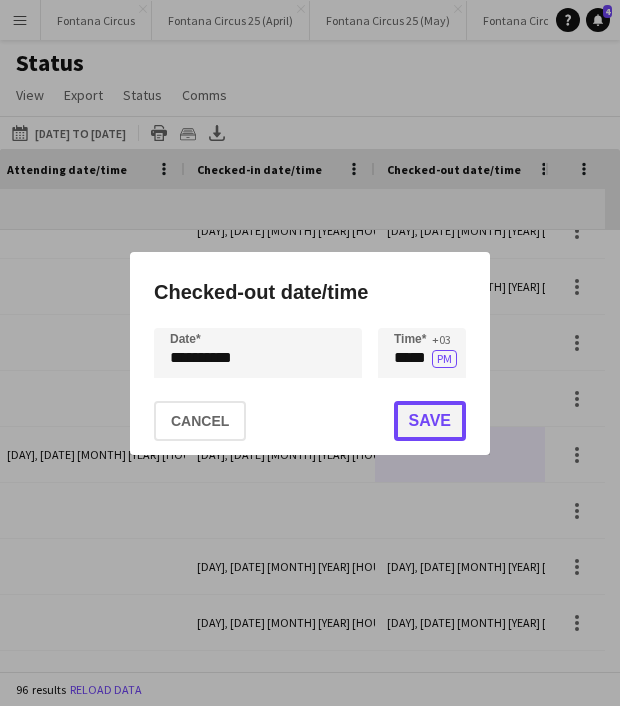 click on "Save" 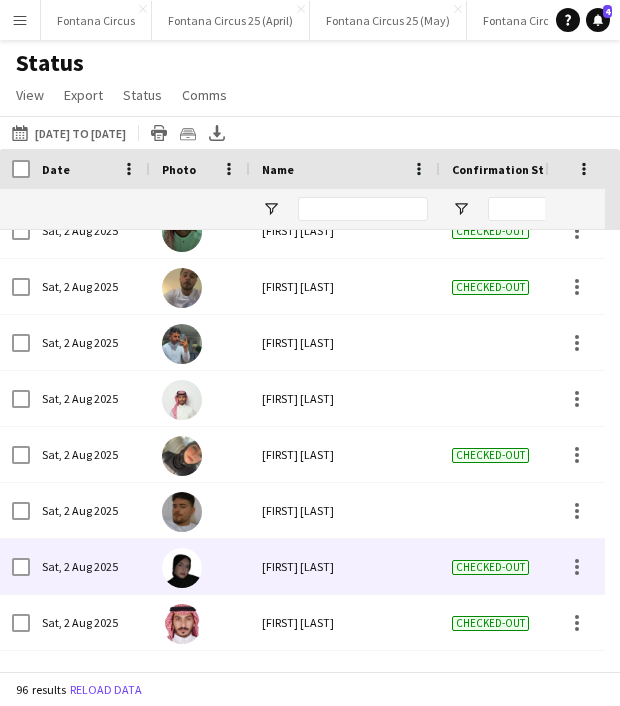 scroll, scrollTop: 0, scrollLeft: 242, axis: horizontal 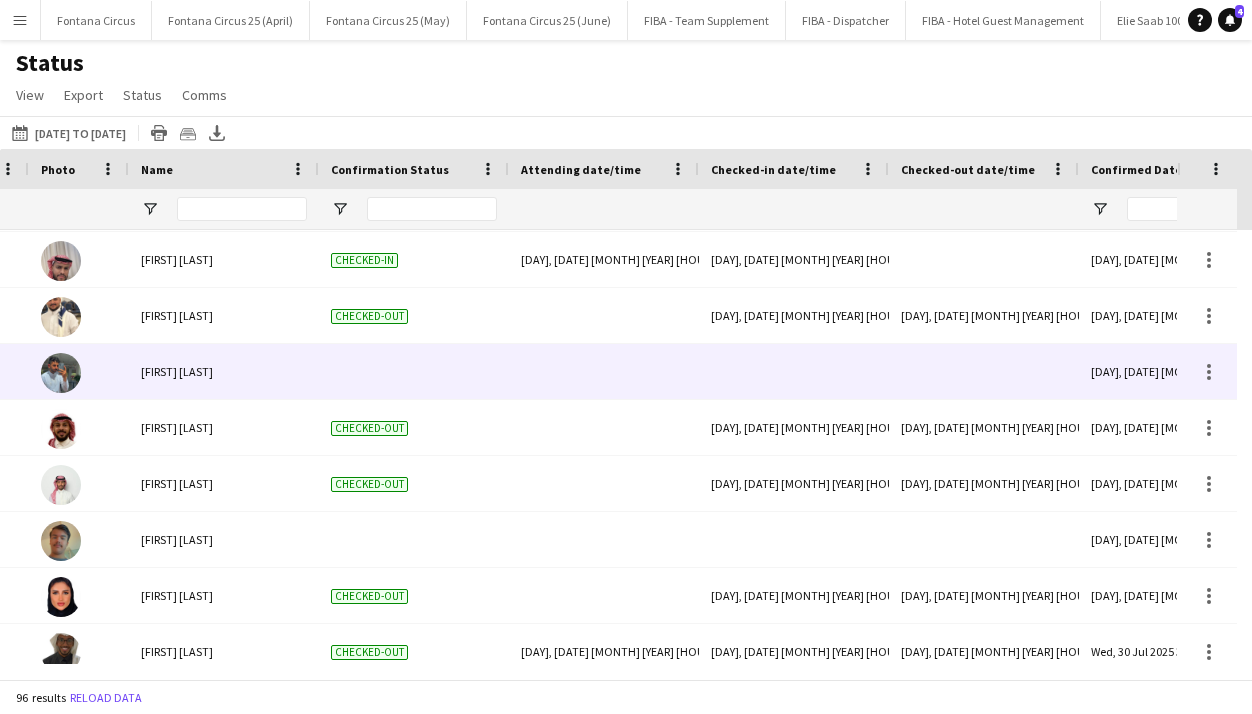 click on "[FIRST] [LAST]" at bounding box center [224, 371] 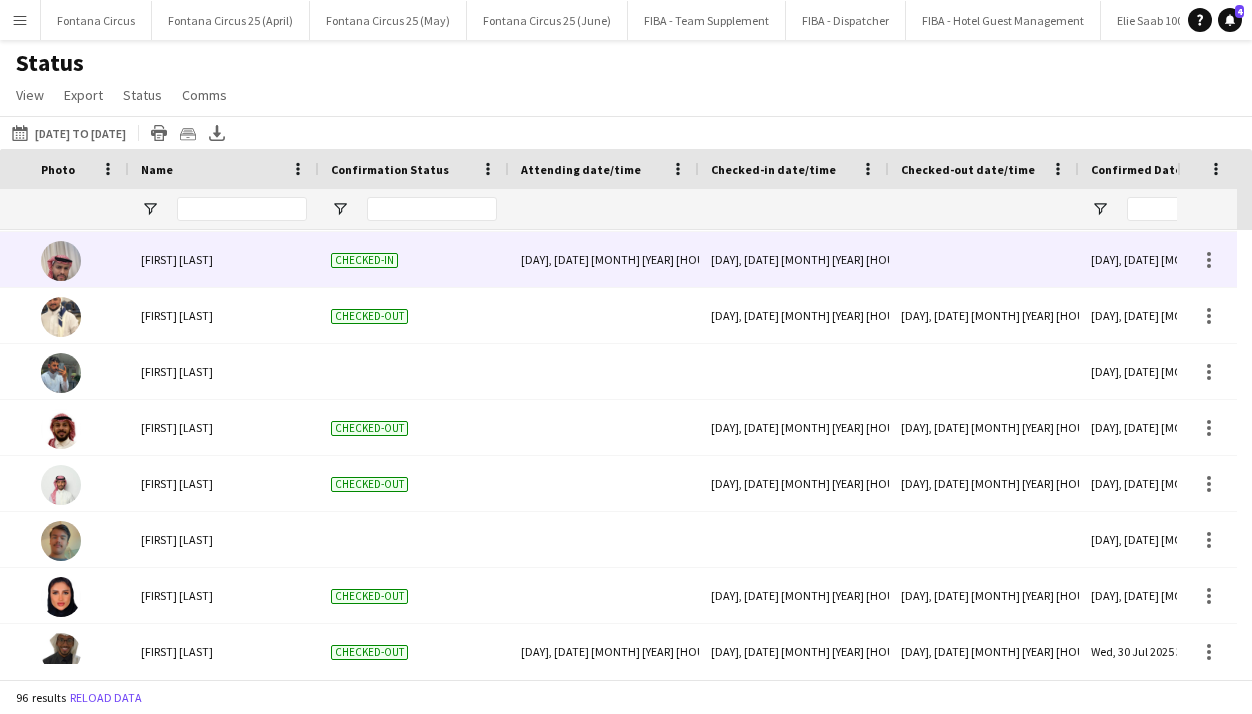 scroll, scrollTop: 0, scrollLeft: 594, axis: horizontal 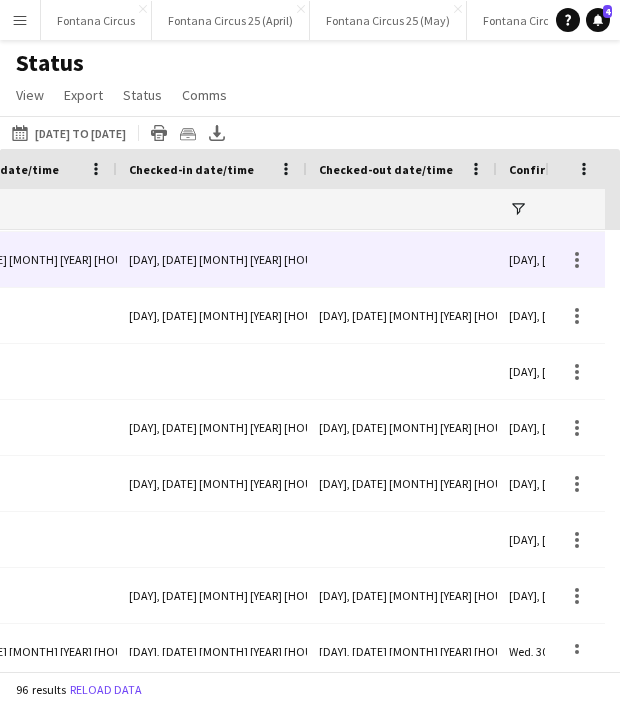 click at bounding box center (402, 259) 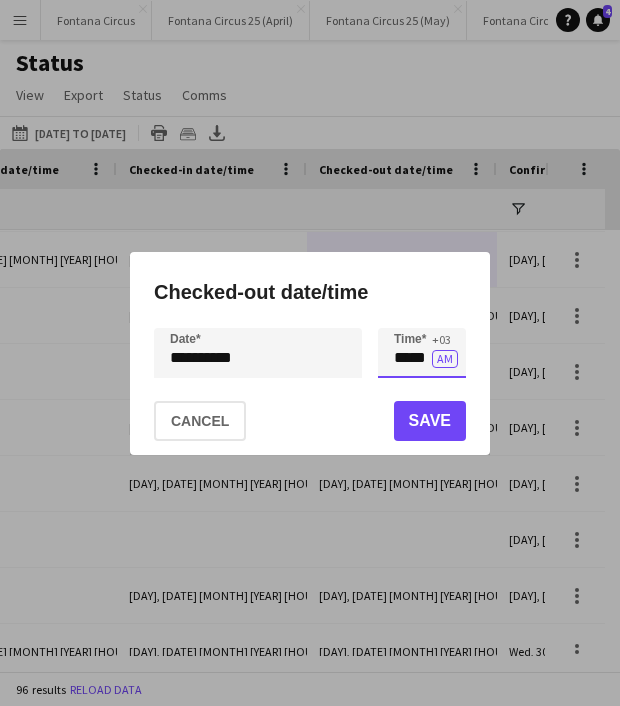 click on "*****" at bounding box center (422, 353) 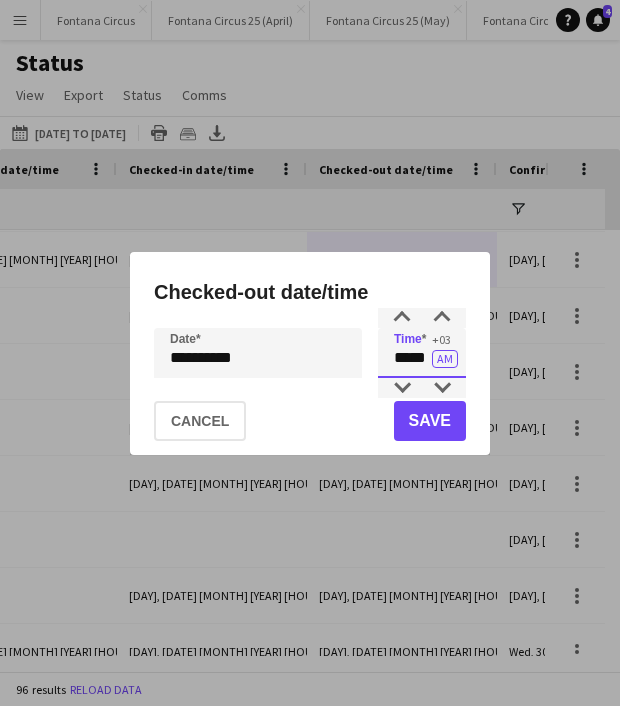 click on "*****" at bounding box center (422, 353) 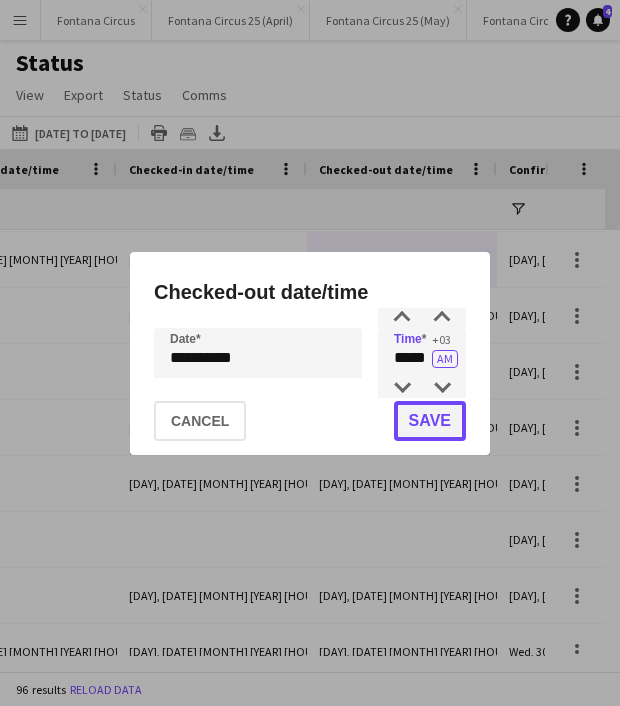 click on "Save" 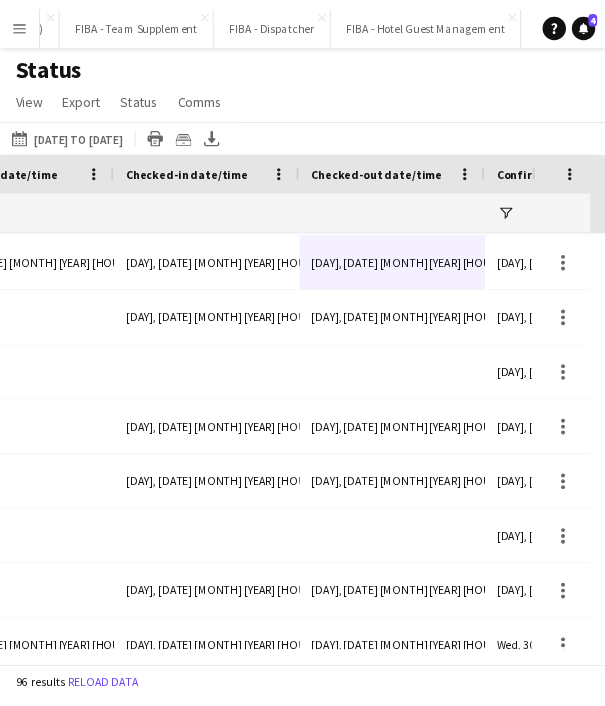 scroll, scrollTop: 0, scrollLeft: 440, axis: horizontal 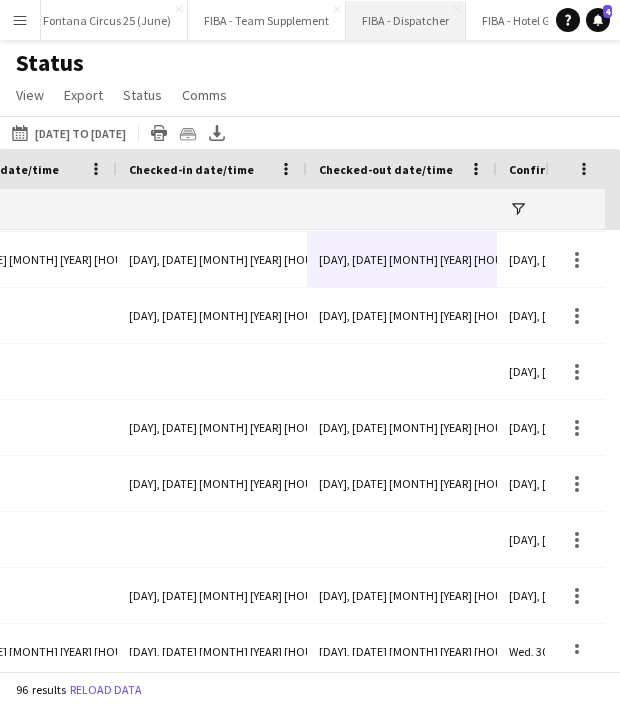 click on "FIBA - Dispatcher
Close" at bounding box center [406, 20] 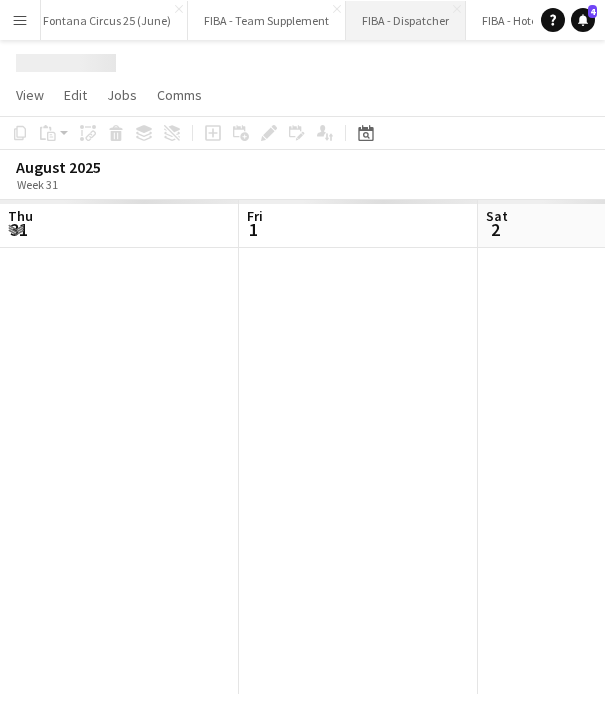 scroll, scrollTop: 0, scrollLeft: 478, axis: horizontal 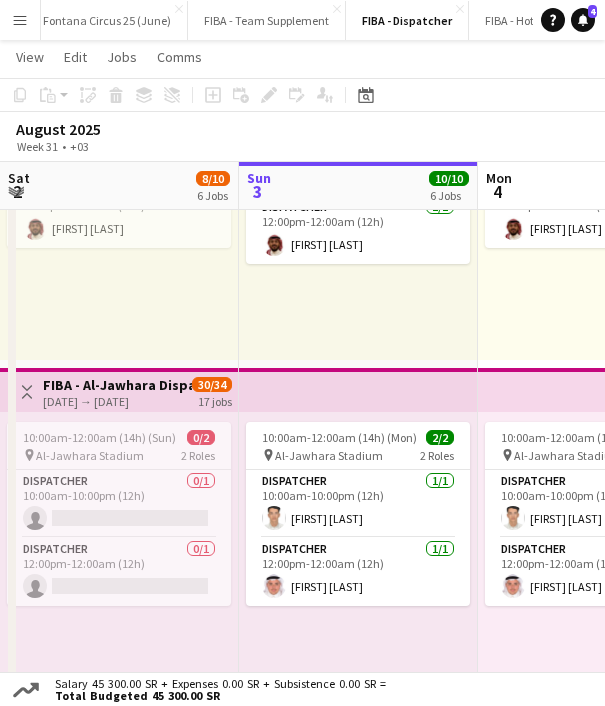 click on "Menu" at bounding box center (20, 20) 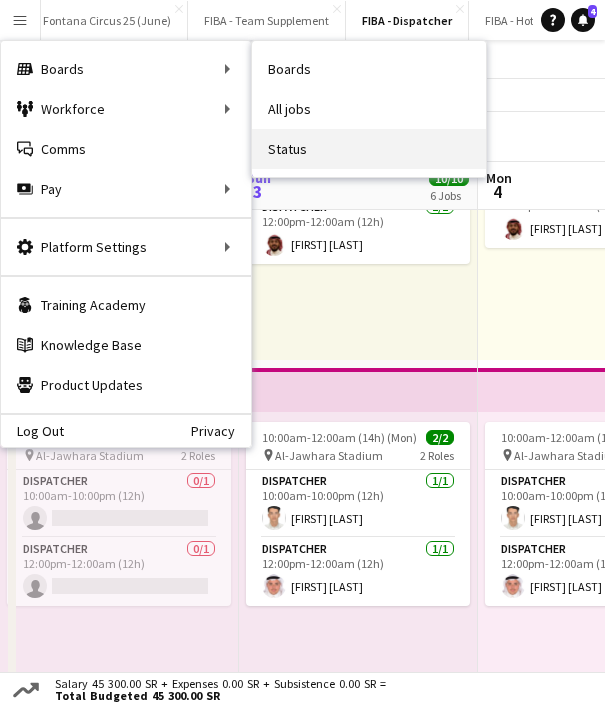 click on "Status" at bounding box center [369, 149] 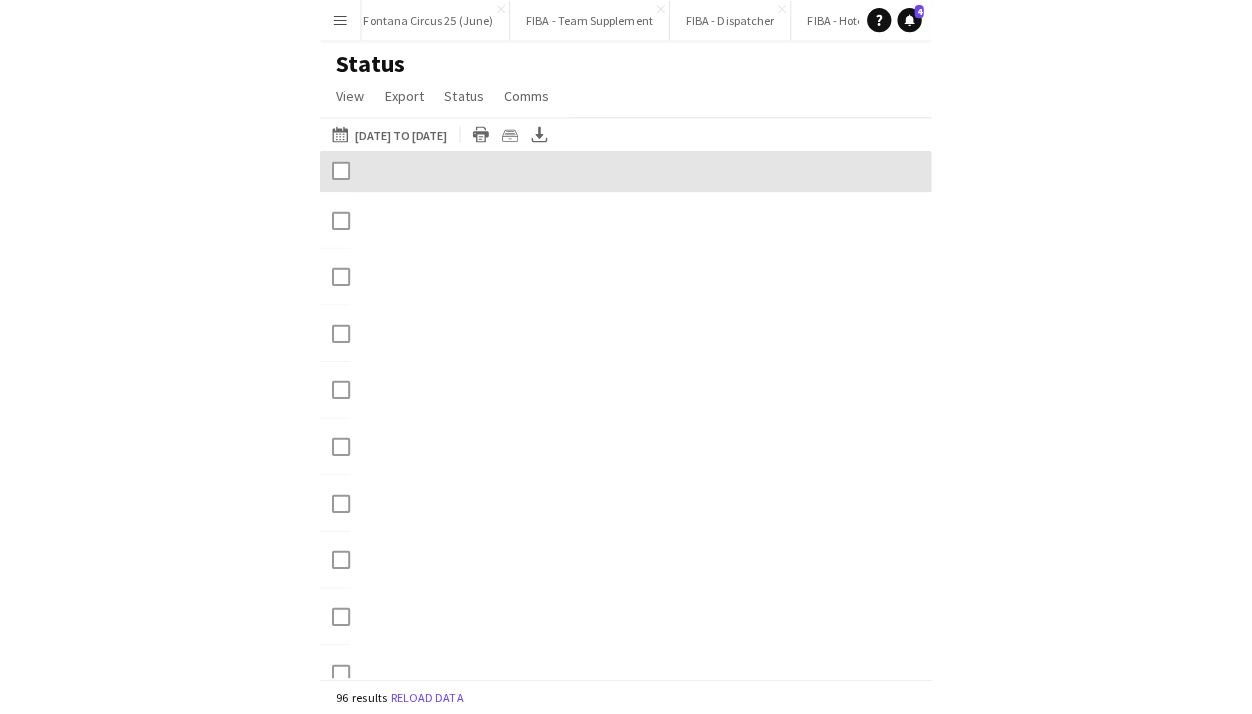 scroll, scrollTop: 0, scrollLeft: 0, axis: both 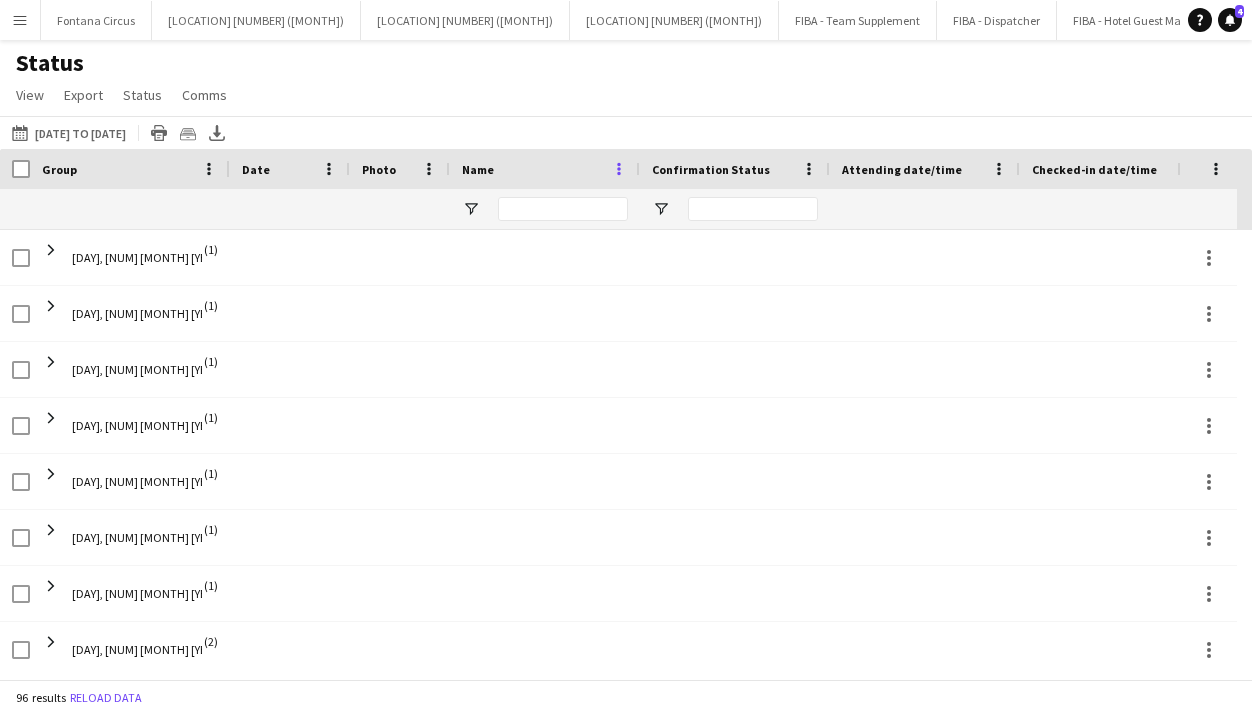 click at bounding box center [619, 169] 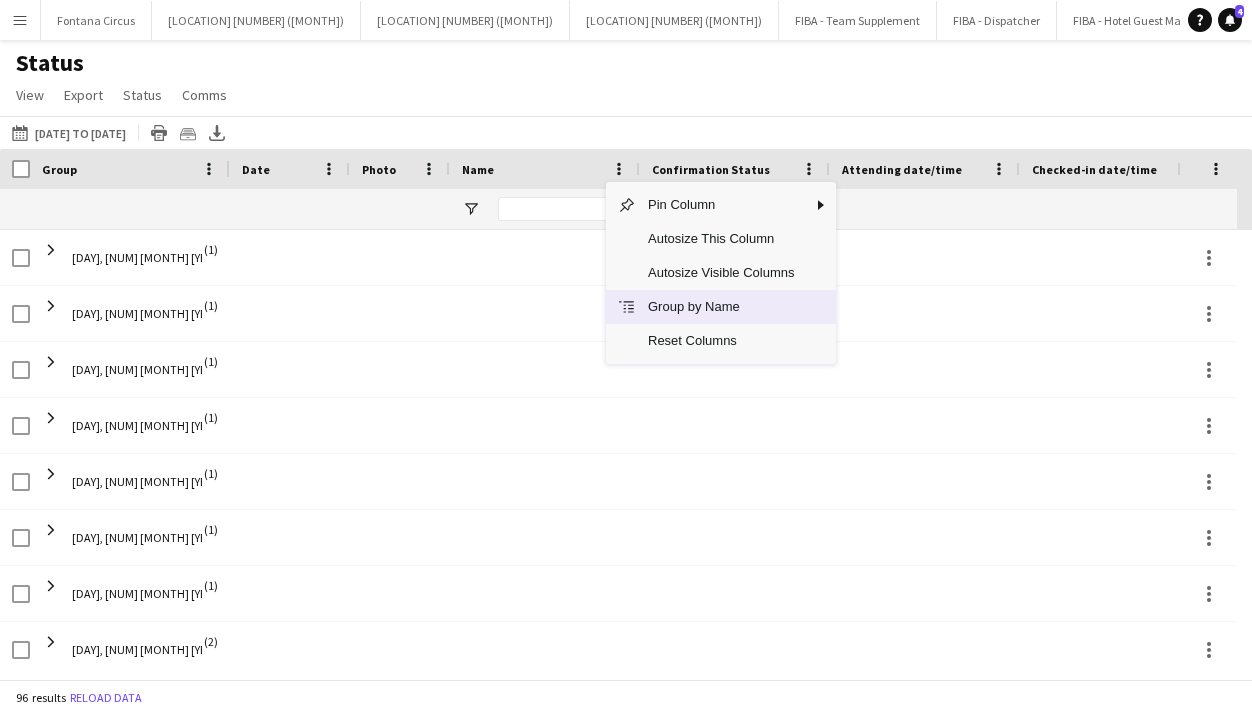 click on "Group by Name" at bounding box center (721, 307) 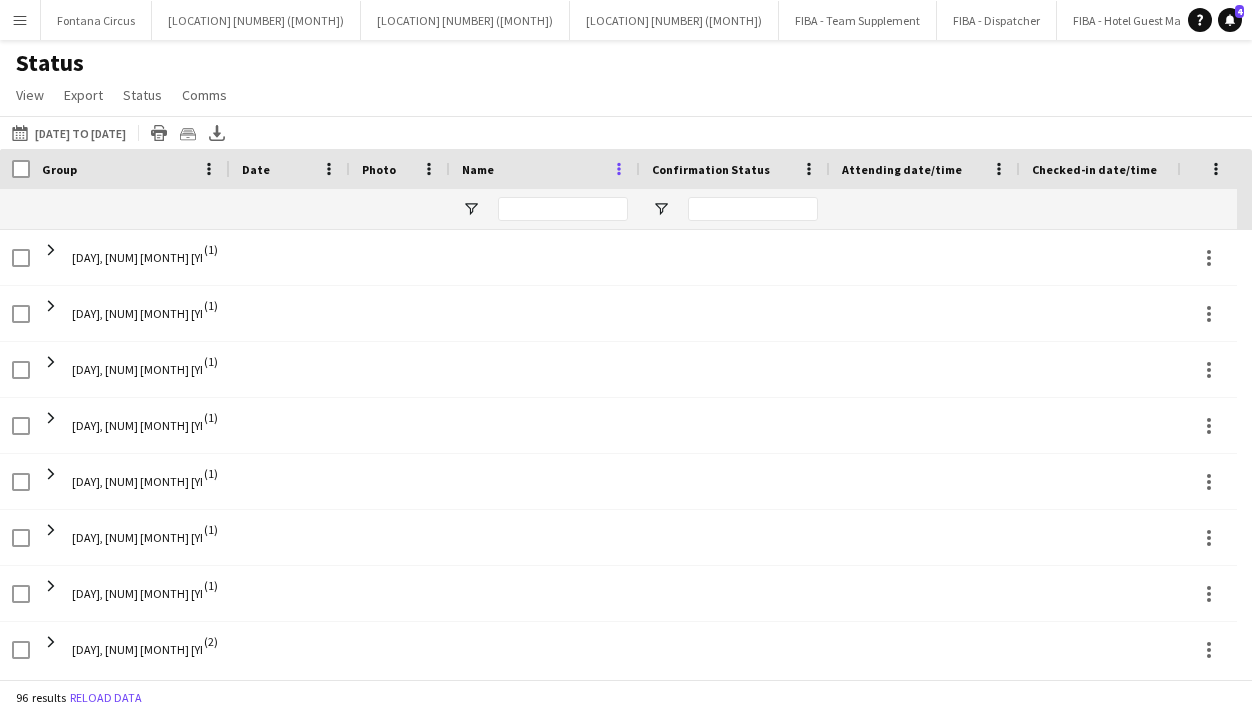 click at bounding box center [619, 169] 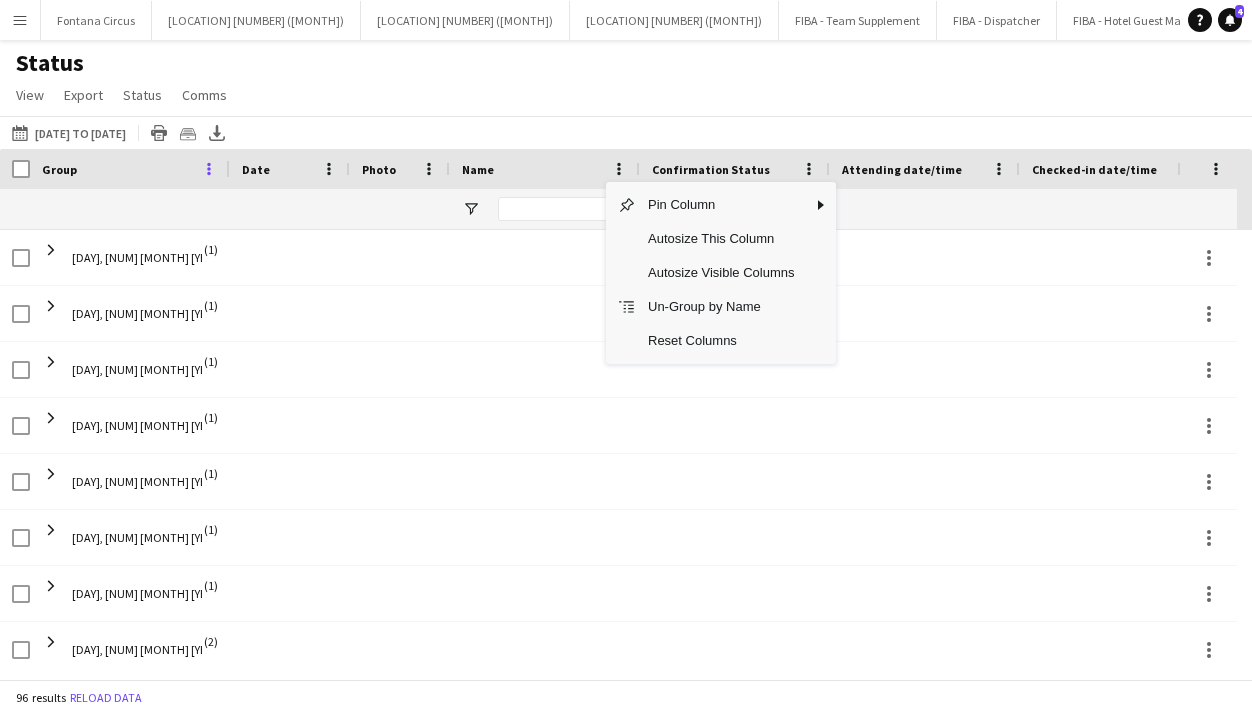 click at bounding box center (209, 169) 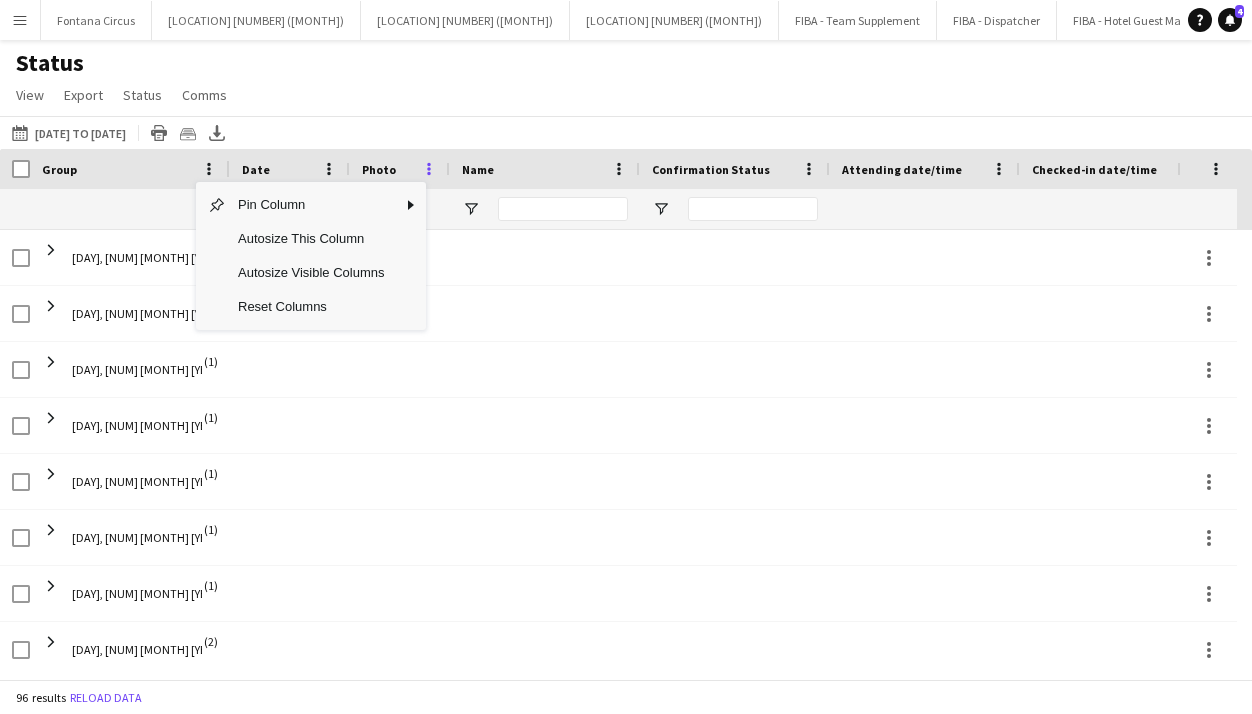 click at bounding box center [429, 169] 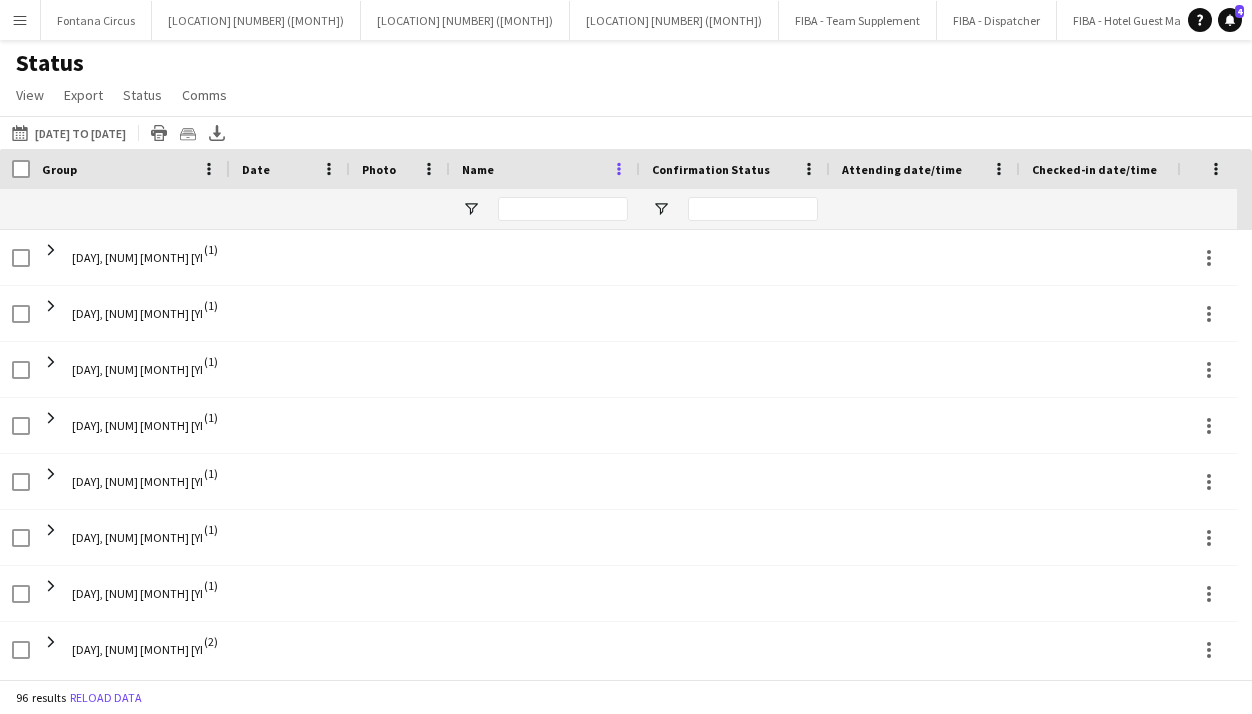 click at bounding box center [619, 169] 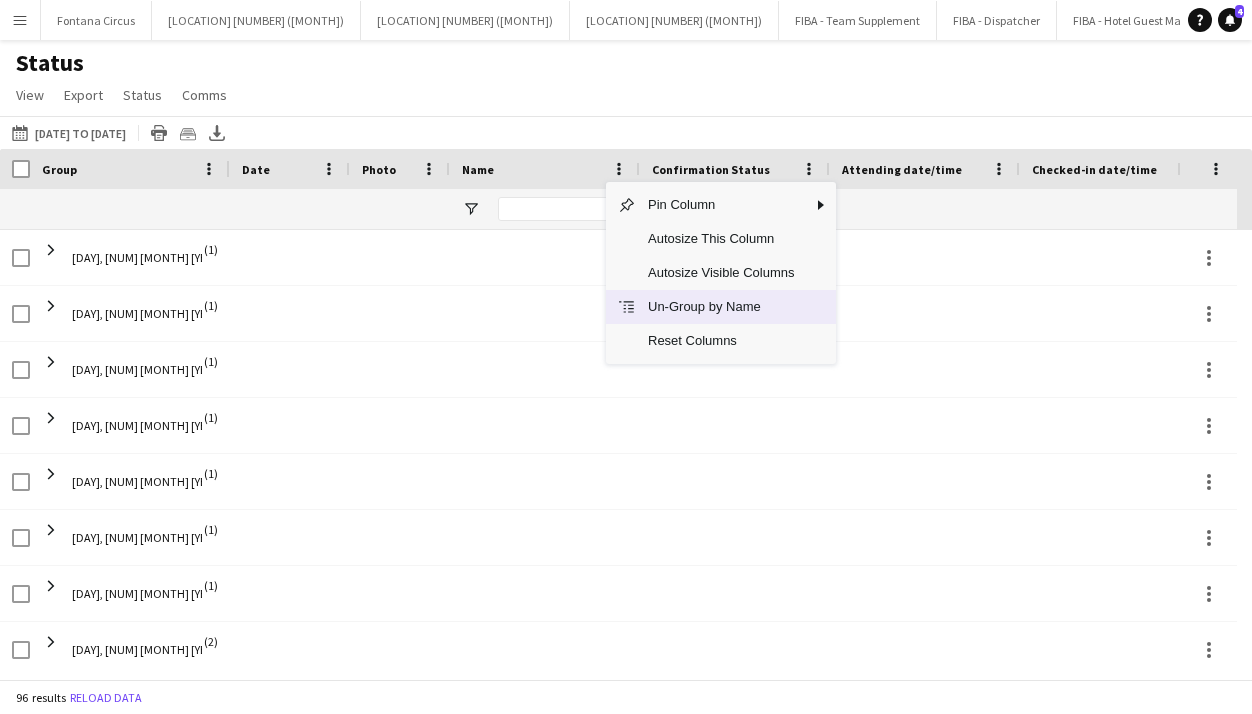 click on "Un-Group by Name" at bounding box center [721, 307] 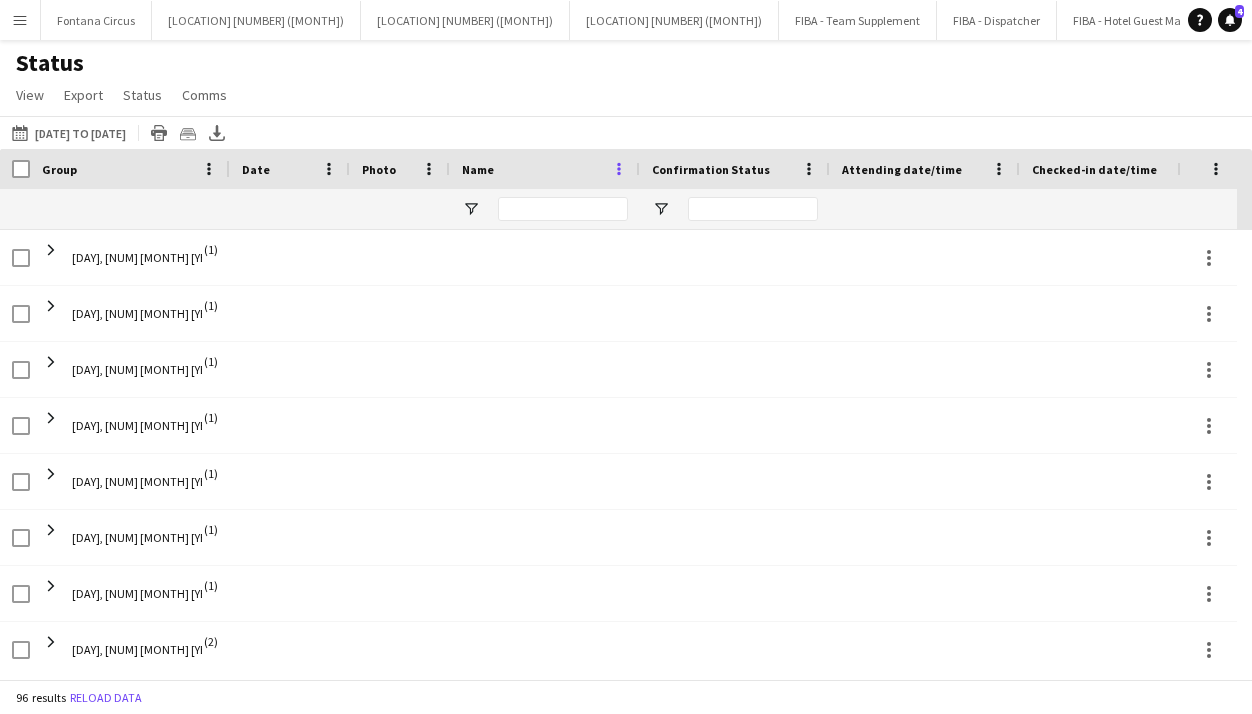 click at bounding box center [619, 169] 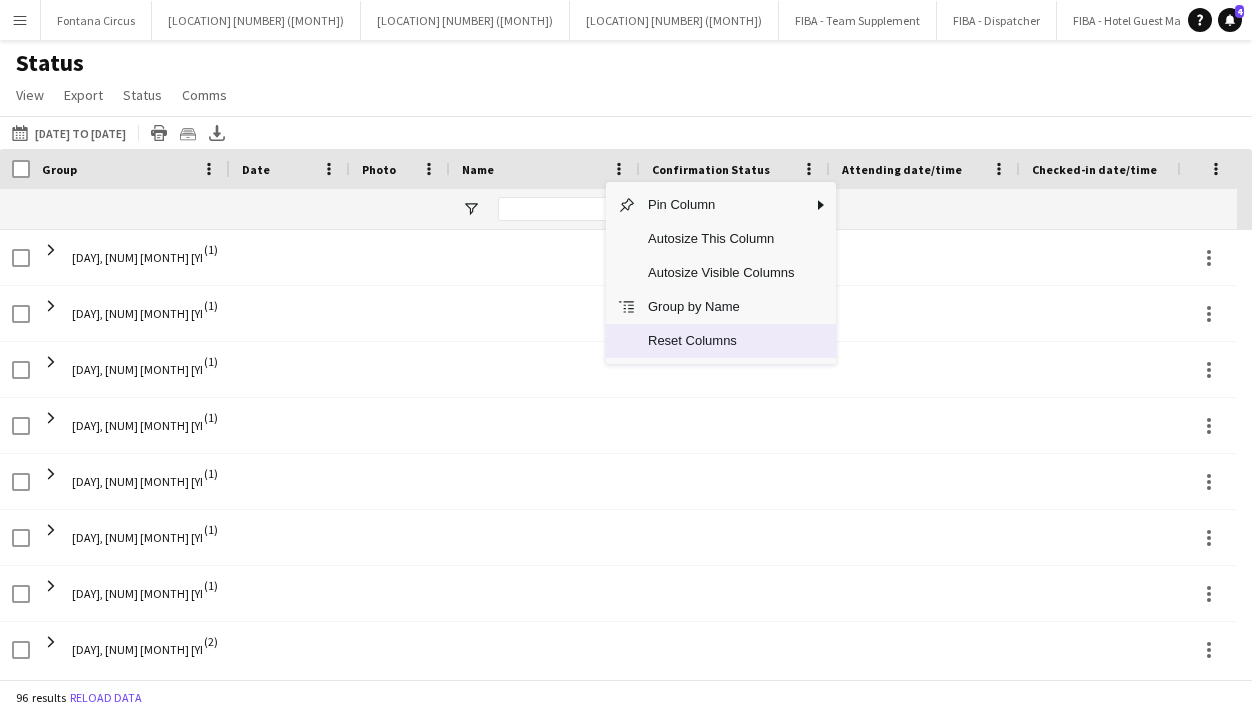 click on "Reset Columns" at bounding box center (721, 341) 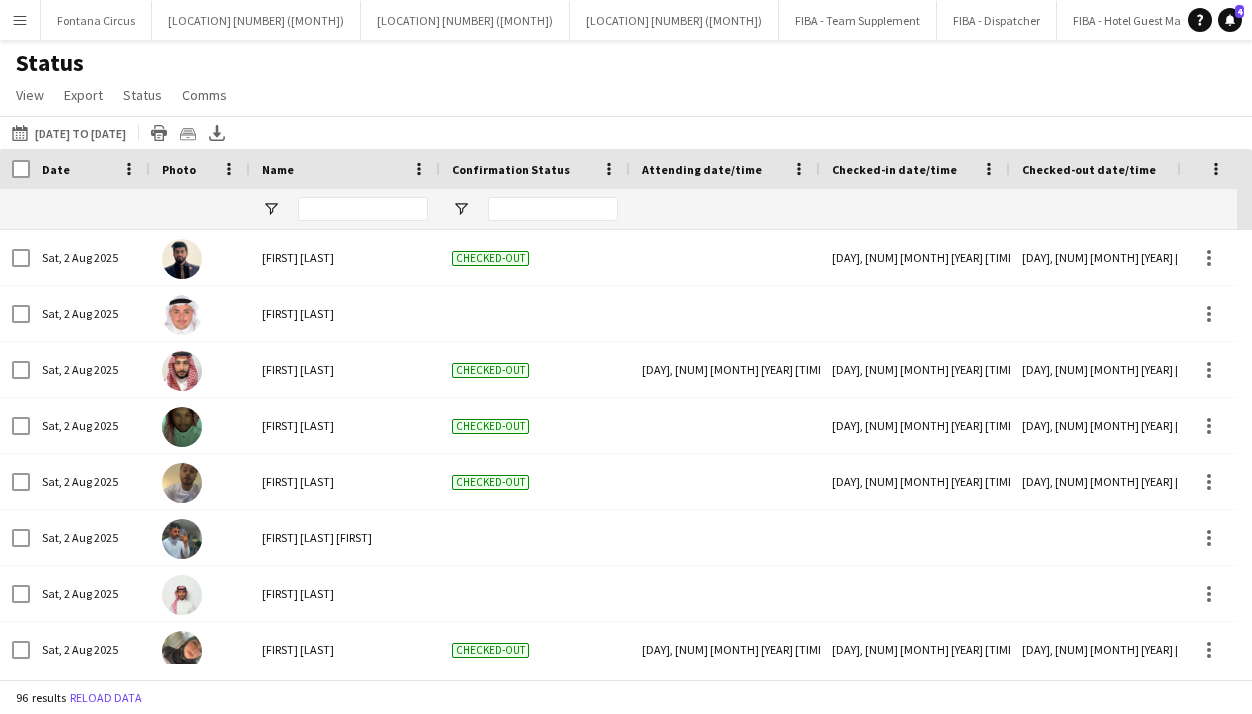 scroll, scrollTop: 602, scrollLeft: 0, axis: vertical 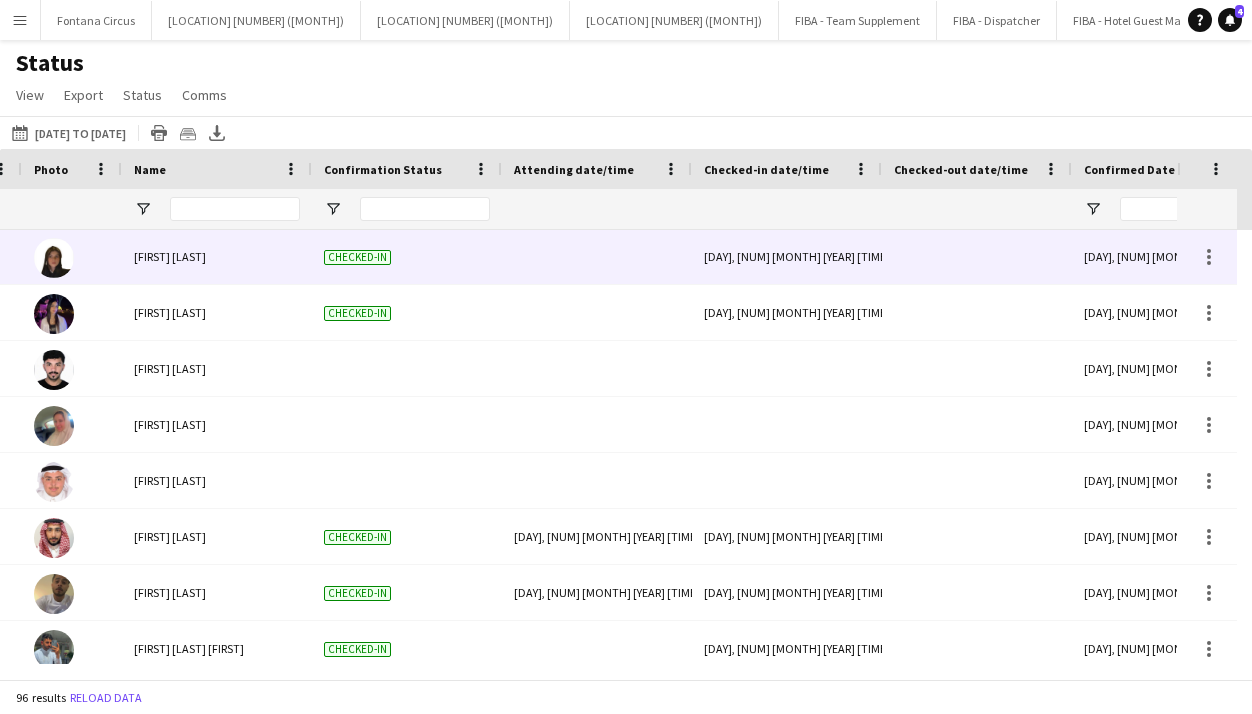 click at bounding box center (977, 256) 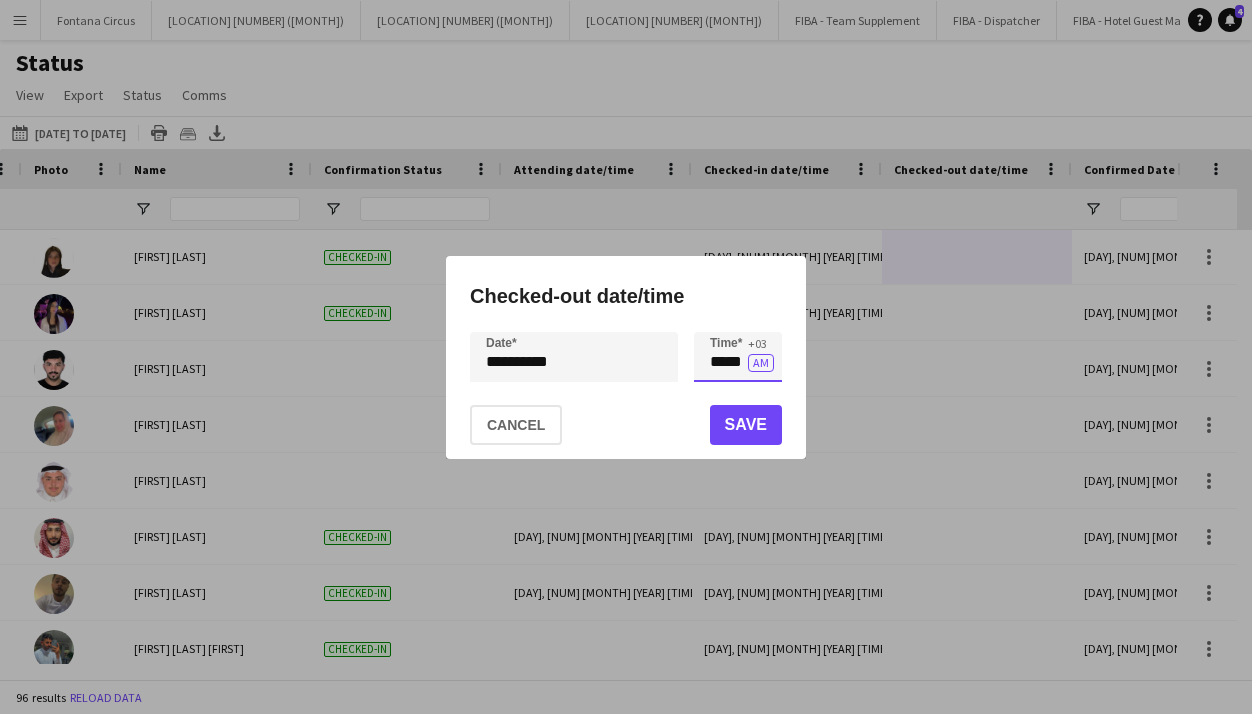 click on "*****" at bounding box center [738, 357] 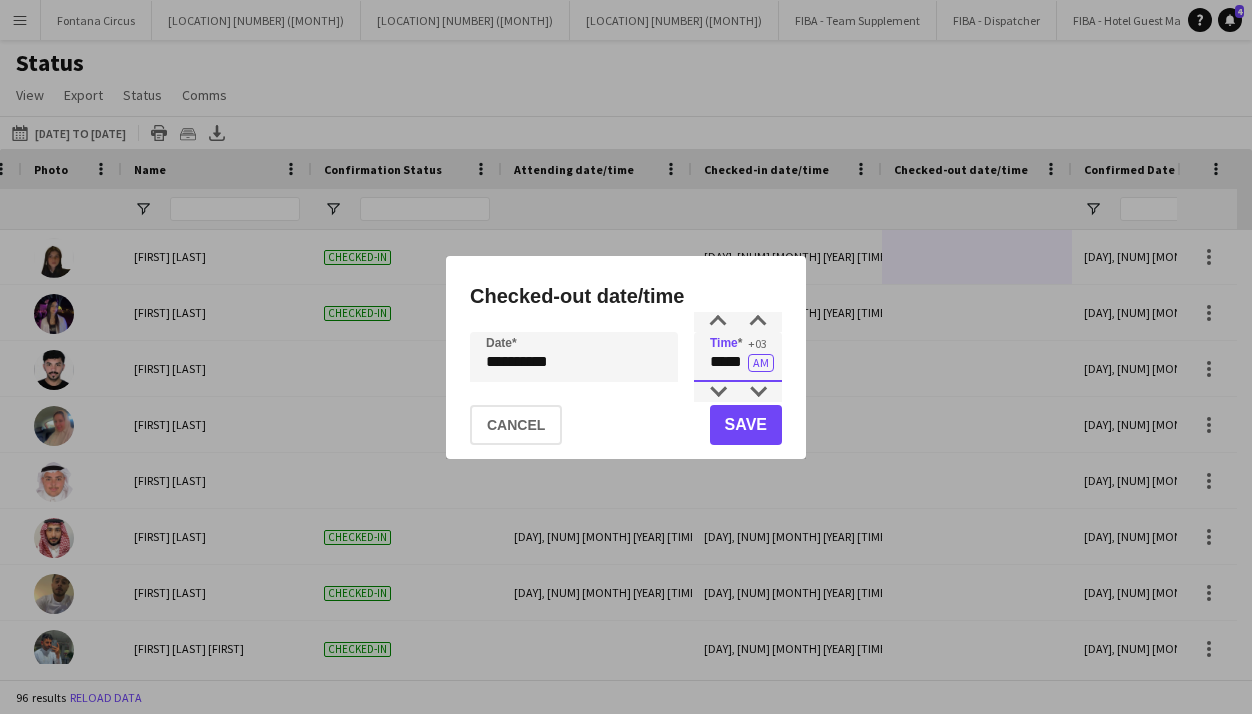 click on "*****" at bounding box center [738, 357] 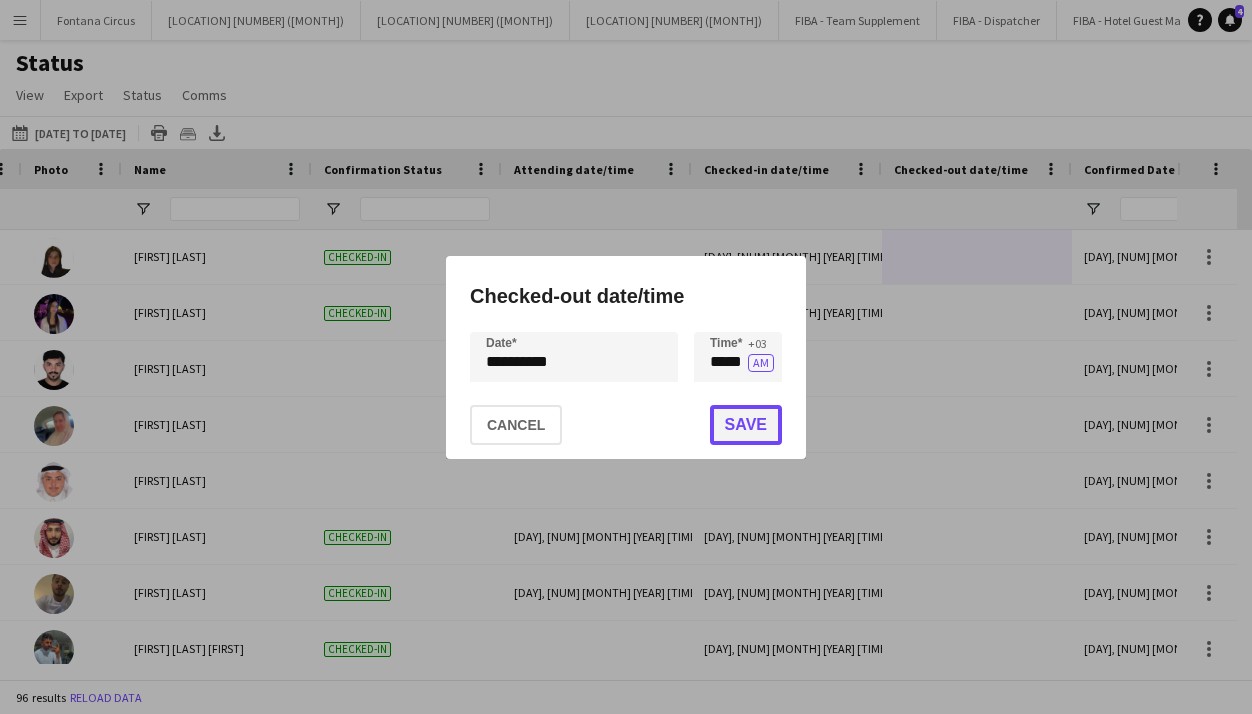 click on "Save" 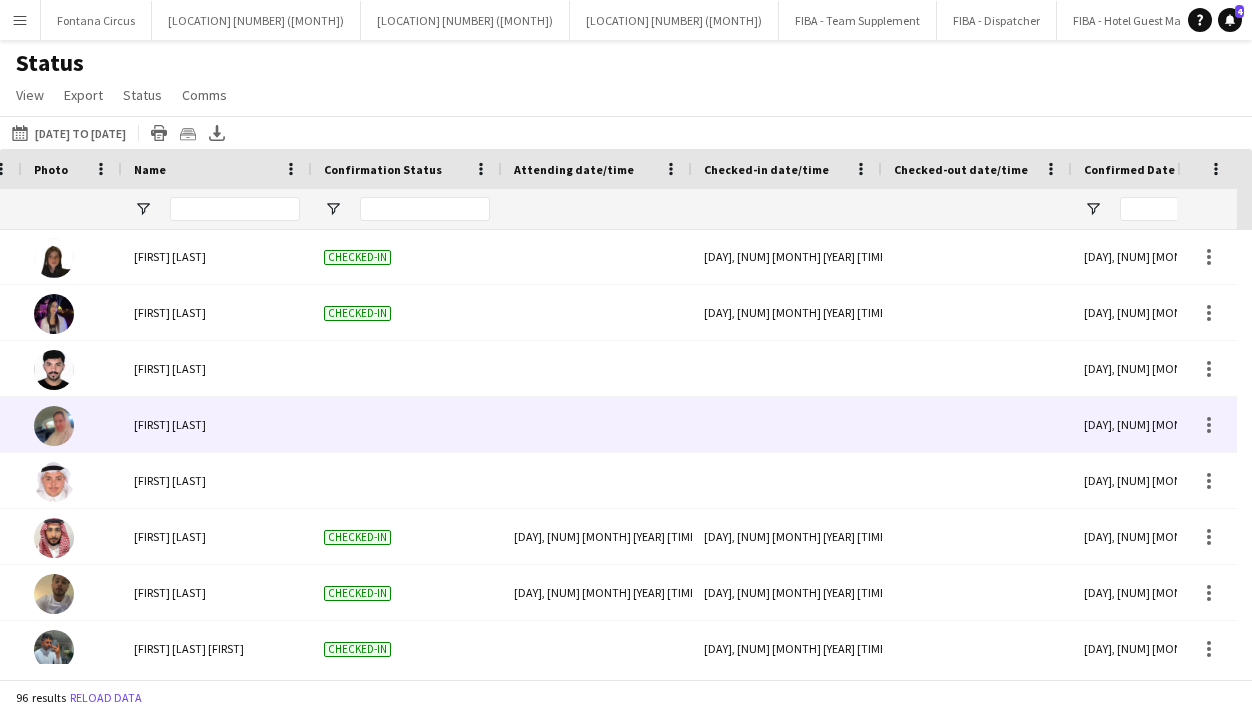 scroll, scrollTop: 2464, scrollLeft: 0, axis: vertical 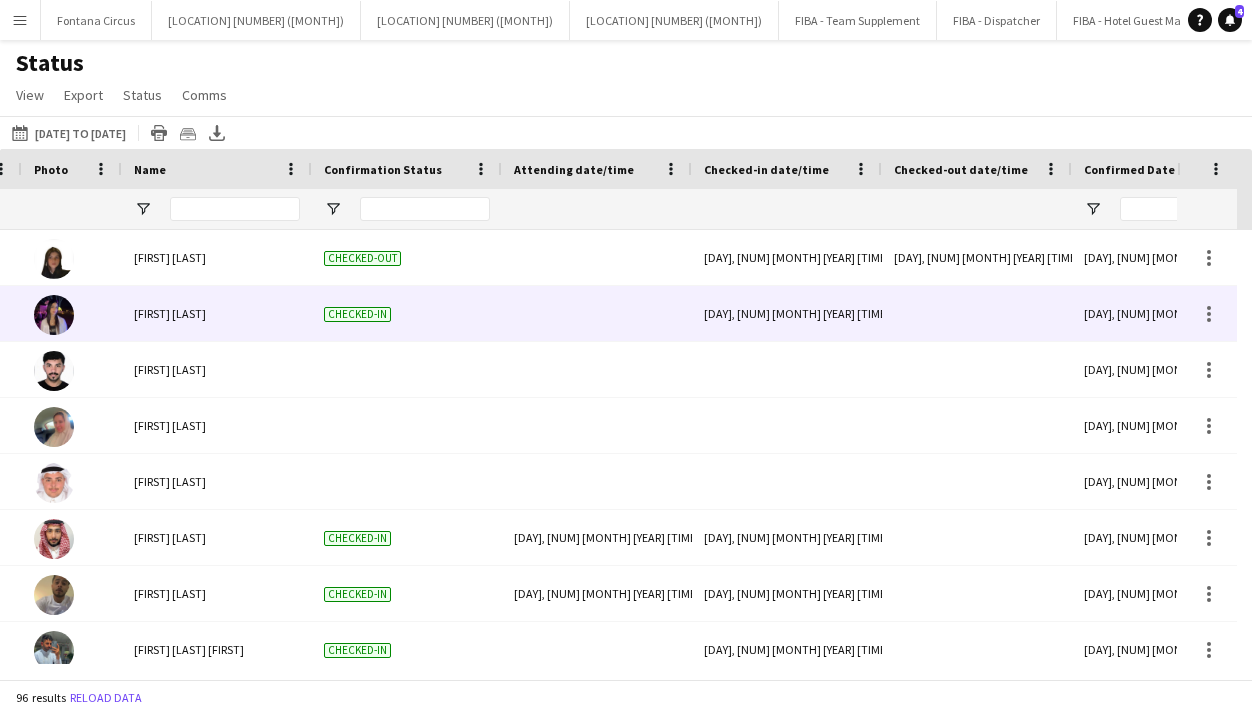 click at bounding box center (977, 313) 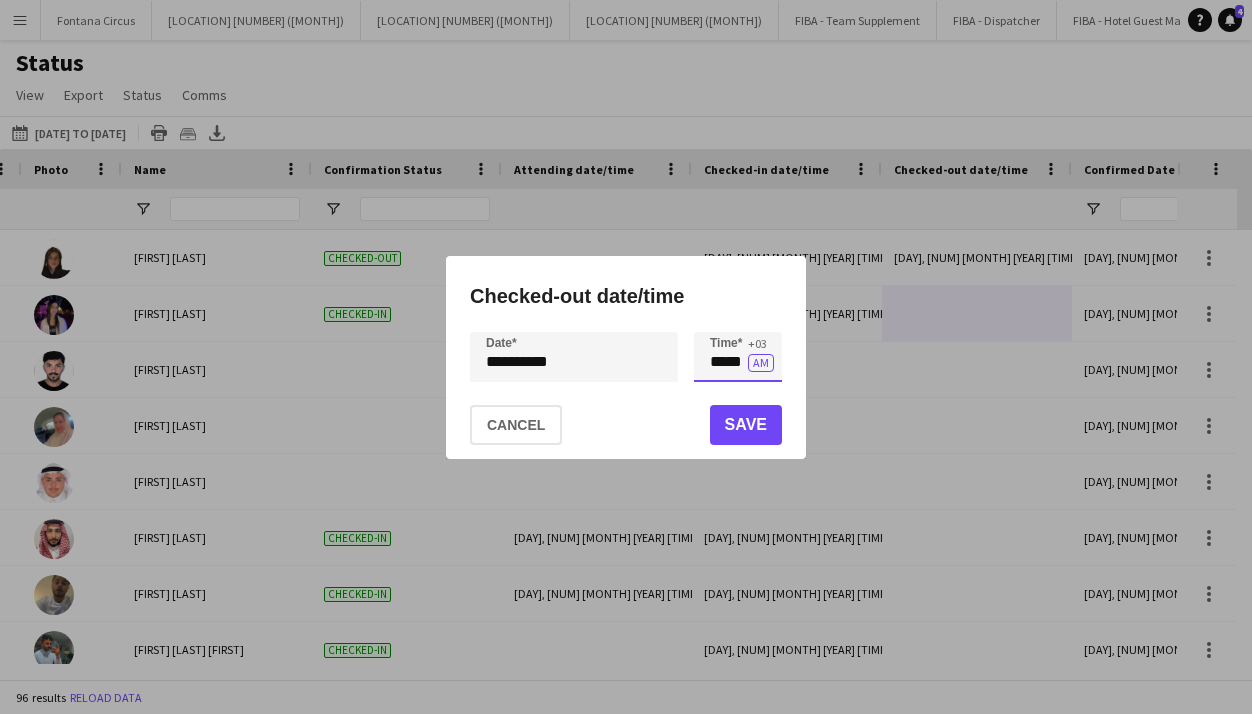 click on "*****" at bounding box center [738, 357] 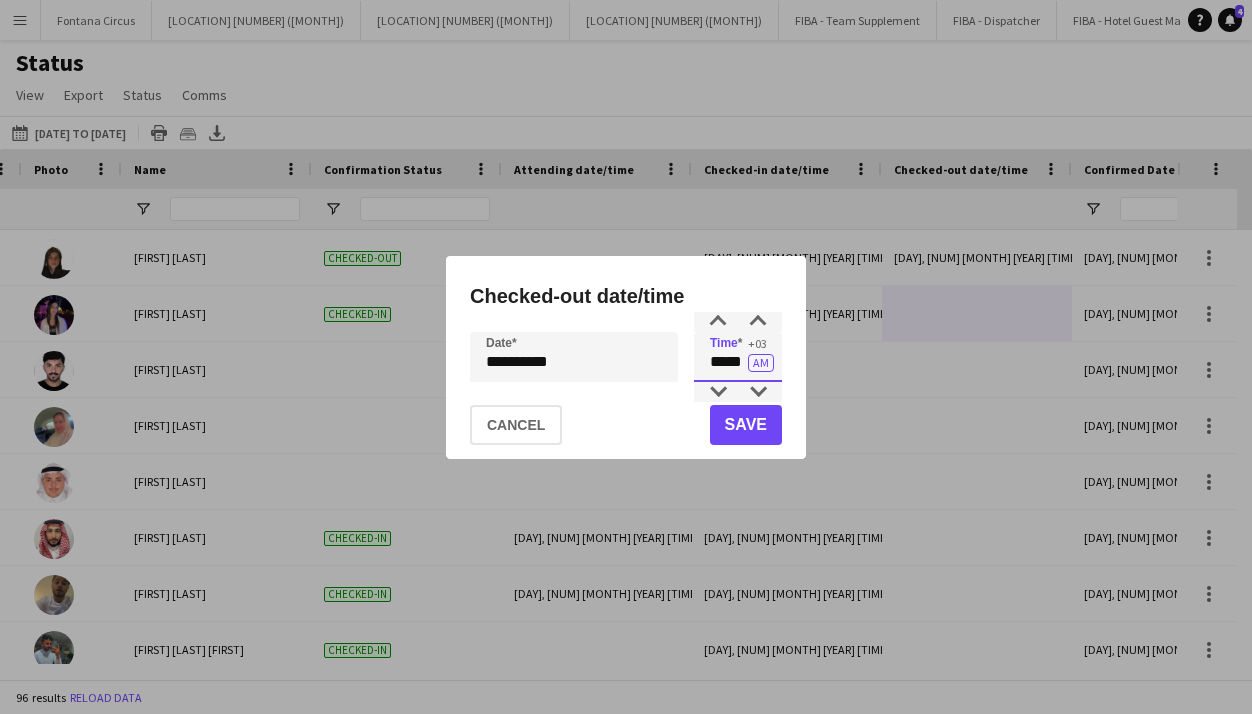click on "*****" at bounding box center [738, 357] 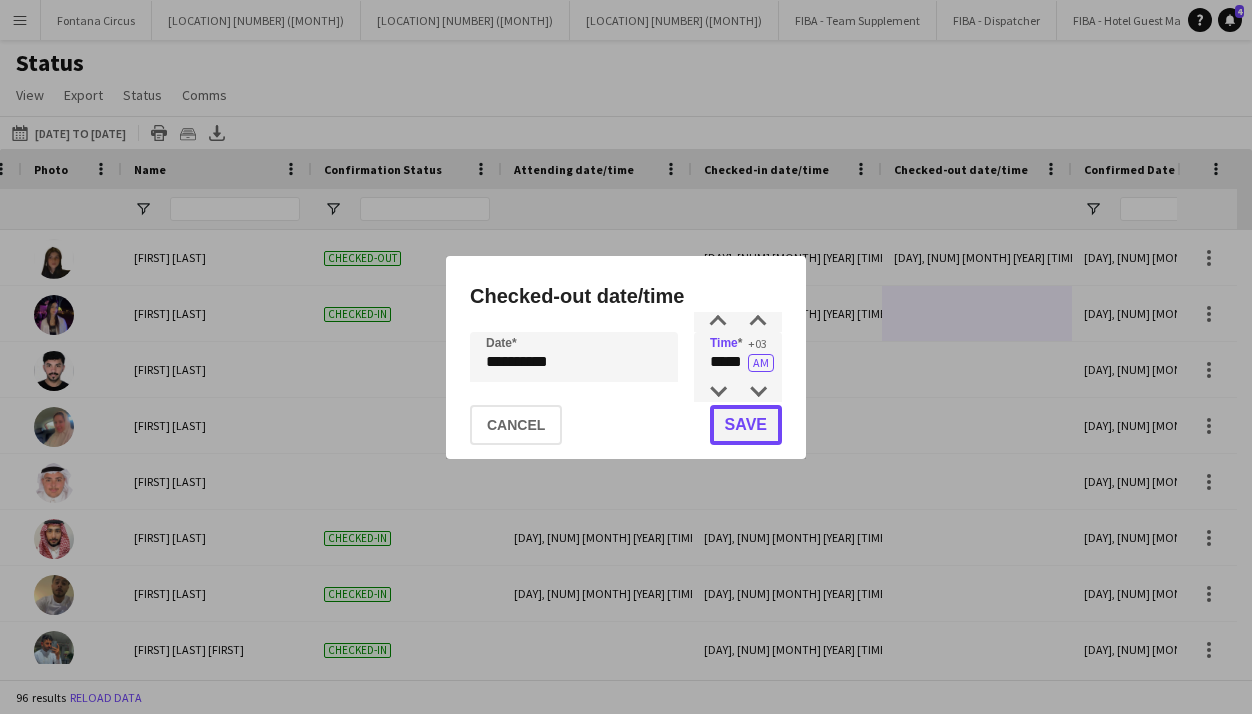 click on "Save" 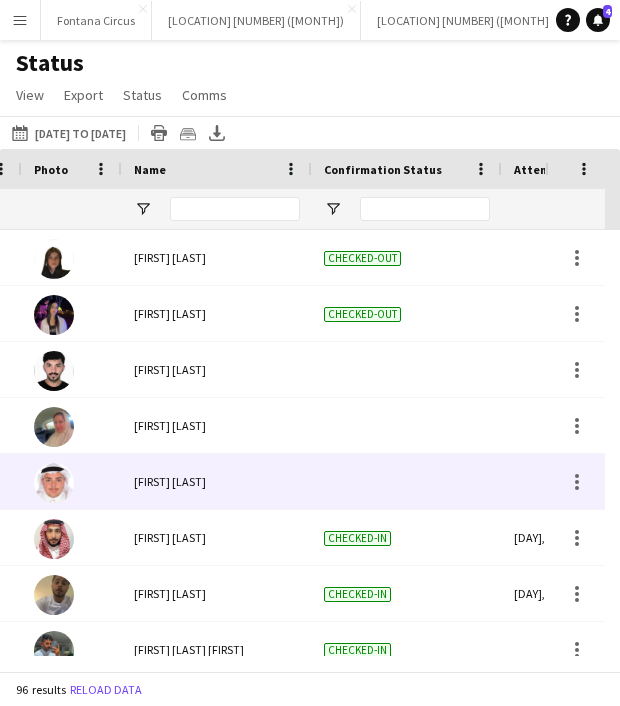 scroll, scrollTop: 0, scrollLeft: 152, axis: horizontal 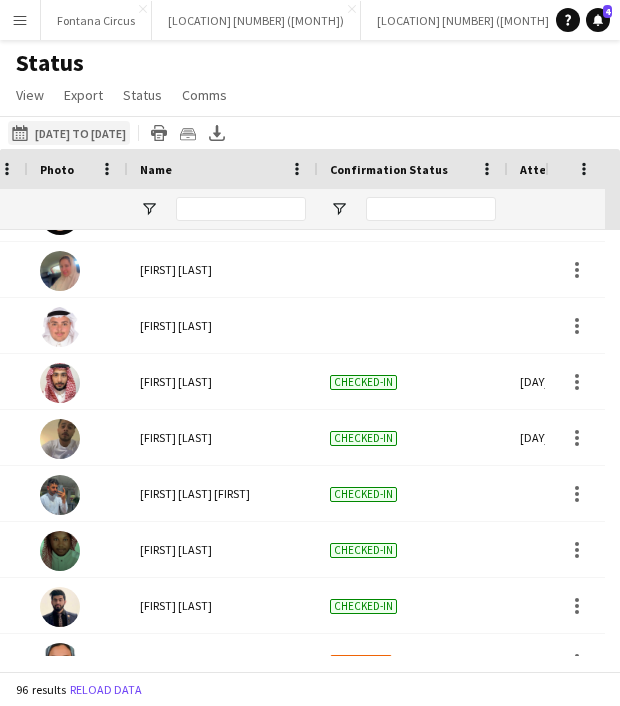 click on "This Week
02-08-2025 to 03-08-2025" 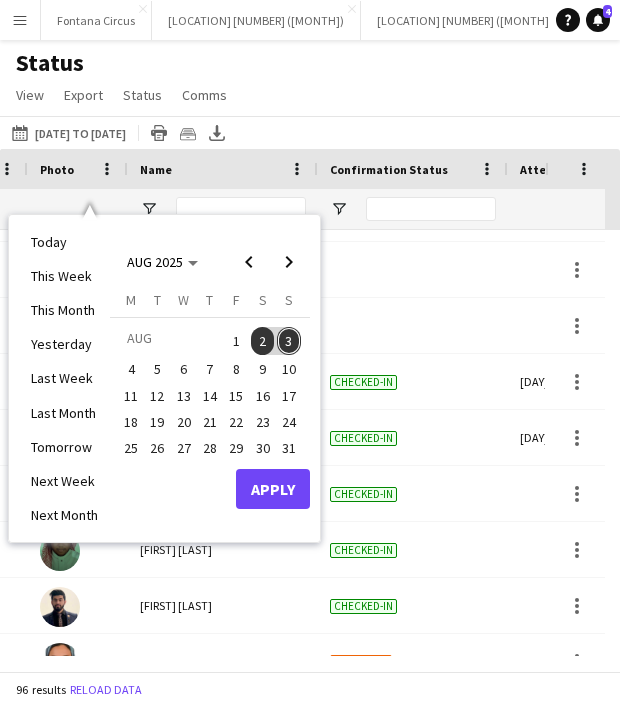 click on "2" at bounding box center (263, 341) 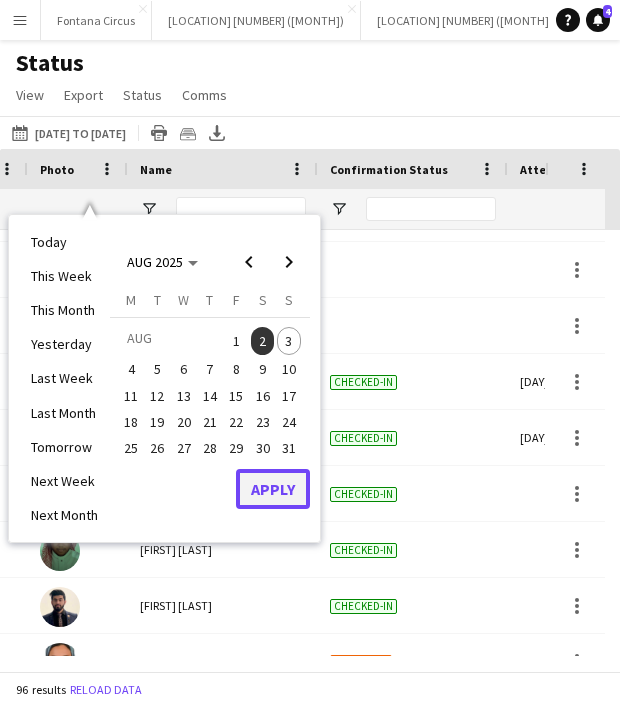 click on "Apply" at bounding box center [273, 489] 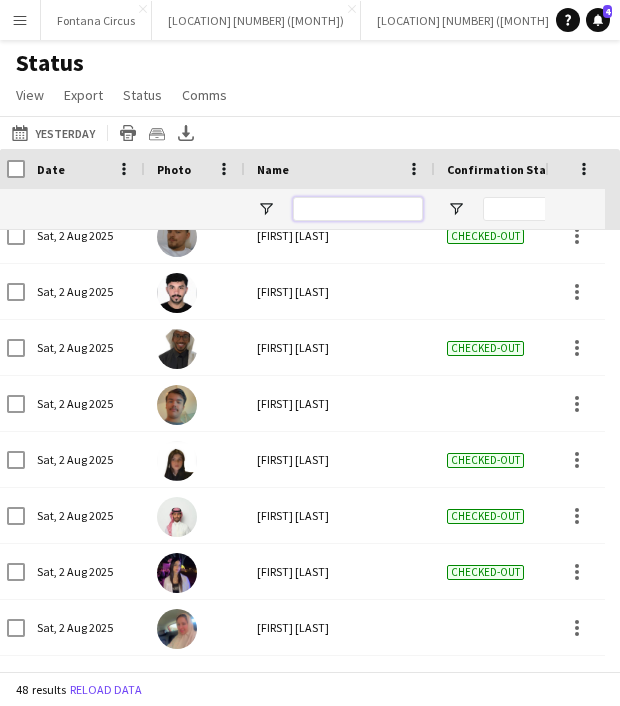 click at bounding box center [358, 209] 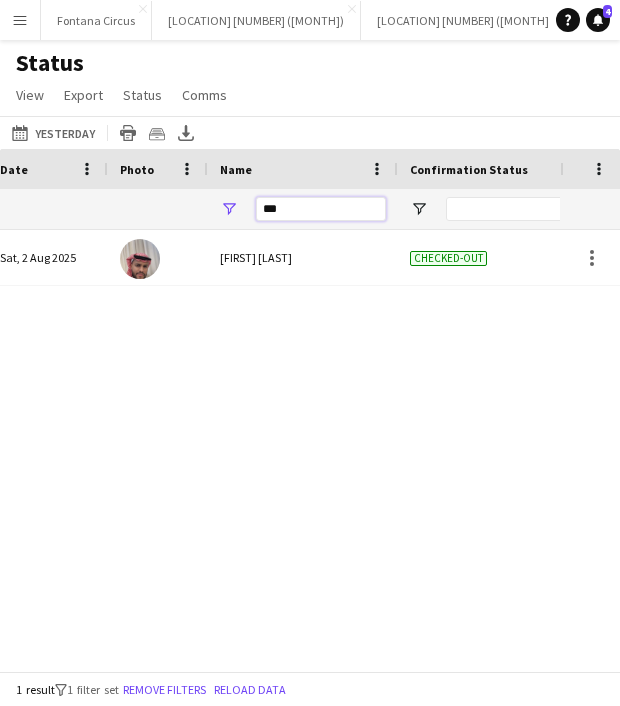 click on "***" at bounding box center (321, 209) 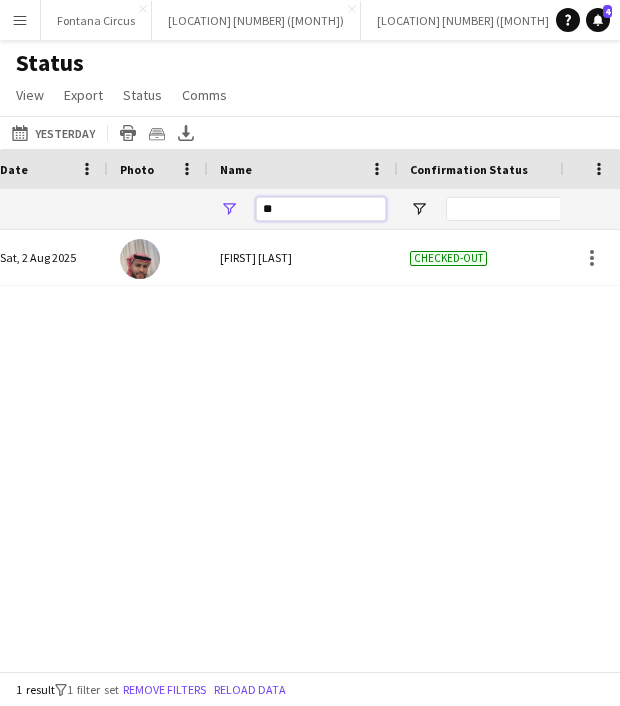 type on "*" 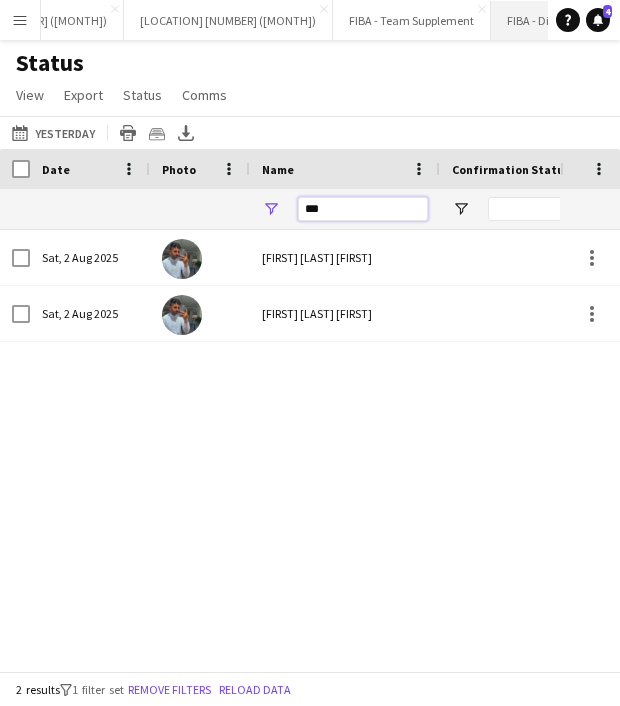 type on "***" 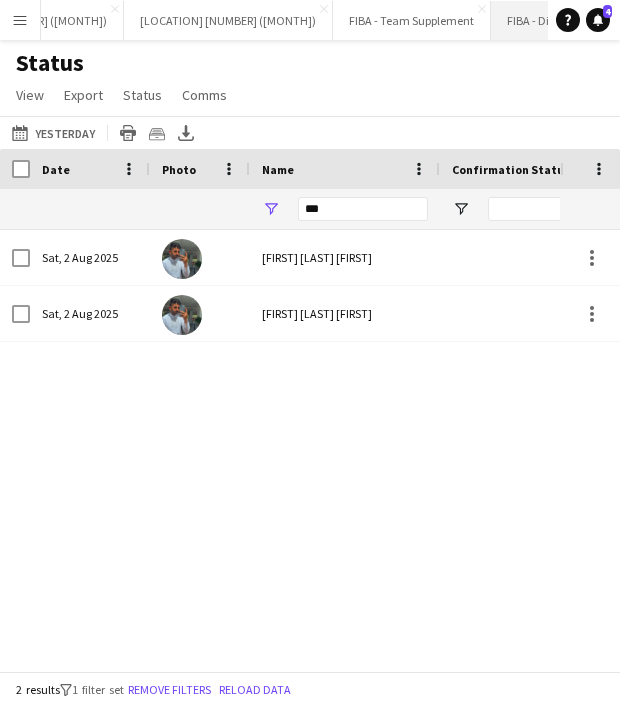 click on "FIBA - Dispatcher
Close" at bounding box center [551, 20] 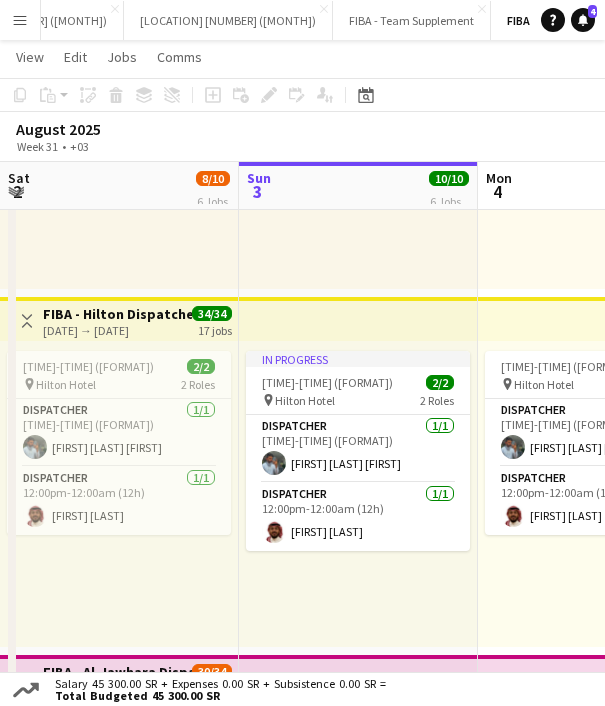 click on "Menu" at bounding box center [20, 20] 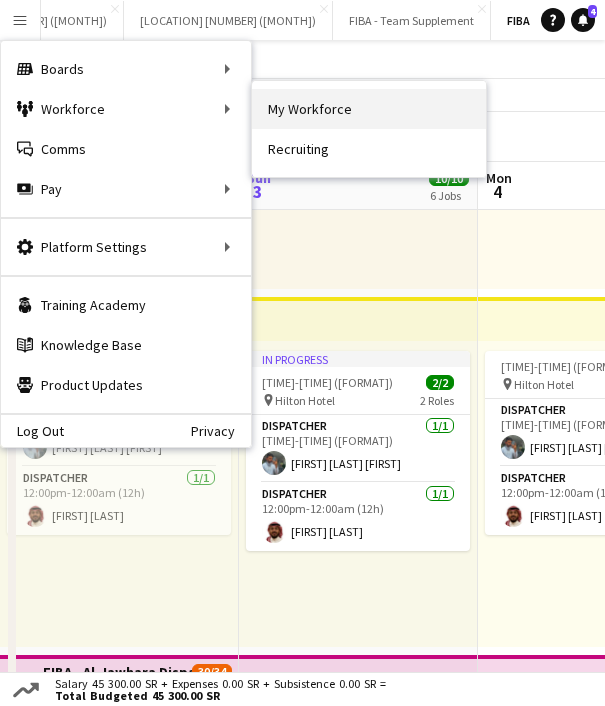click on "My Workforce" at bounding box center (369, 109) 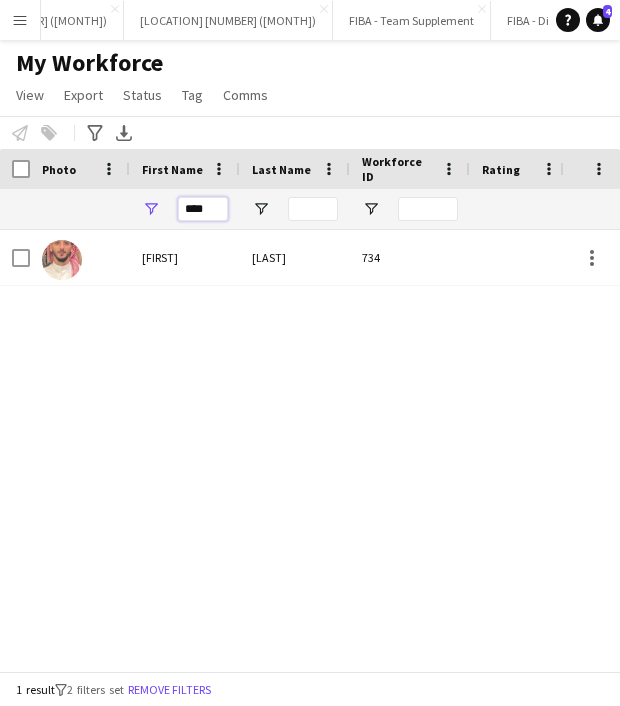 click on "****" at bounding box center (203, 209) 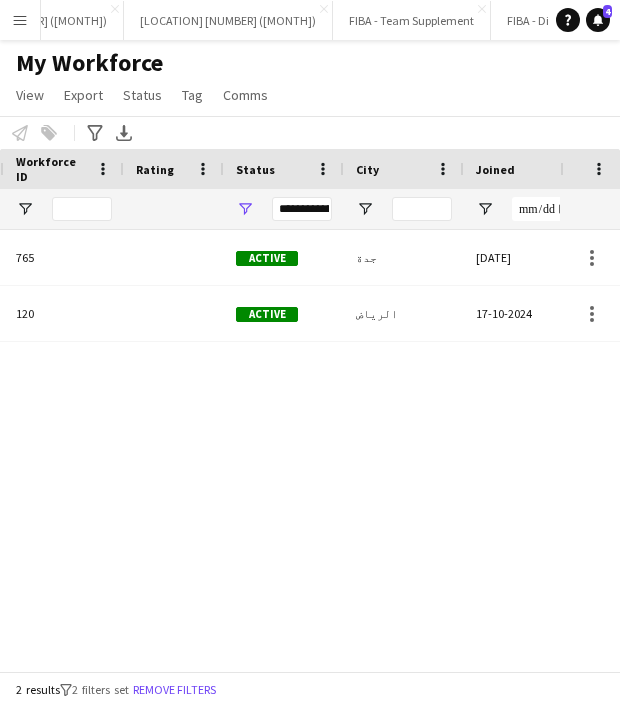 type on "***" 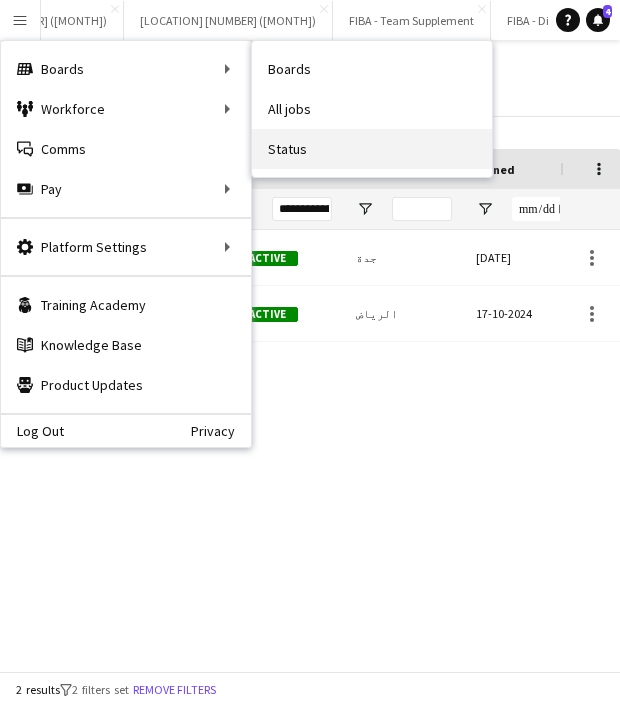 click on "Status" at bounding box center (372, 149) 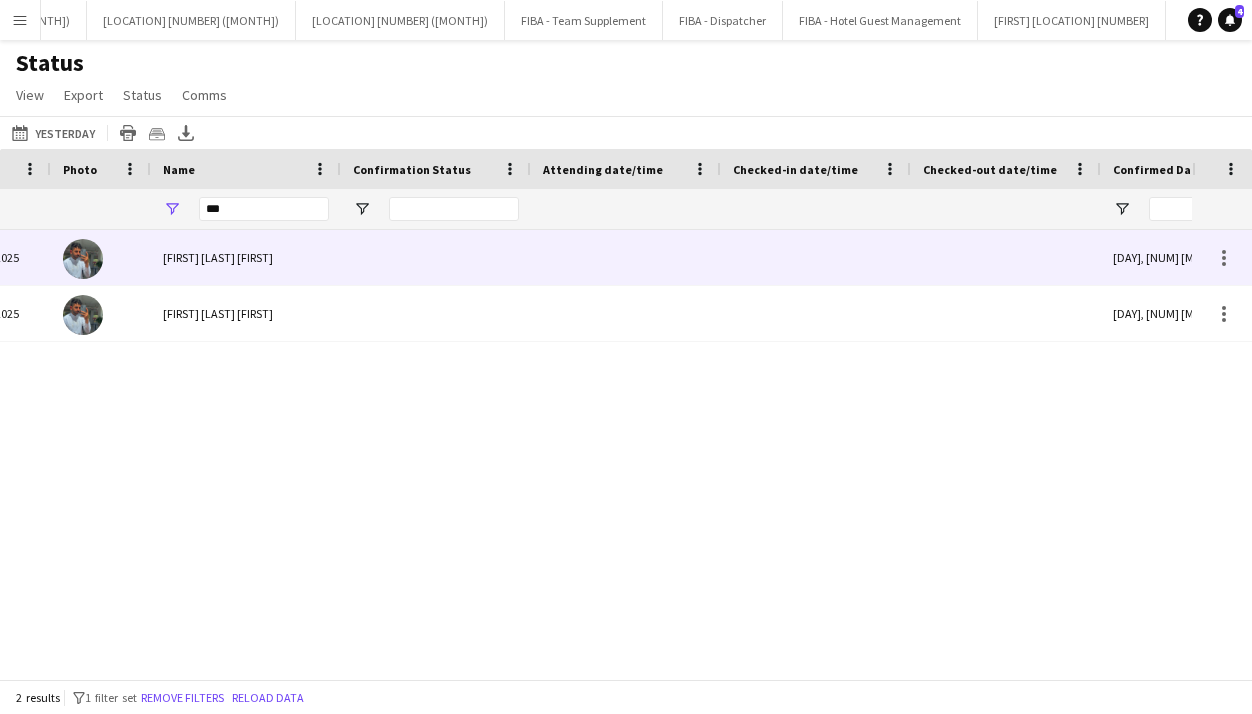 click at bounding box center (83, 259) 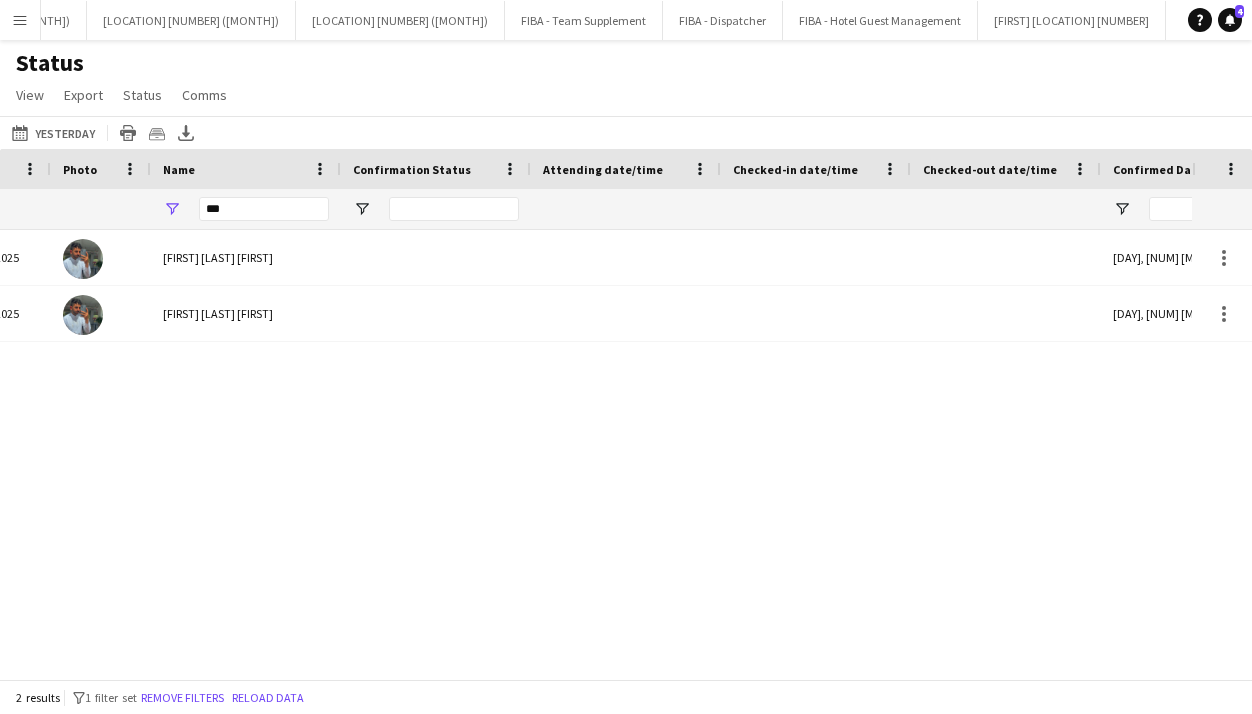 click on "Menu" at bounding box center [20, 20] 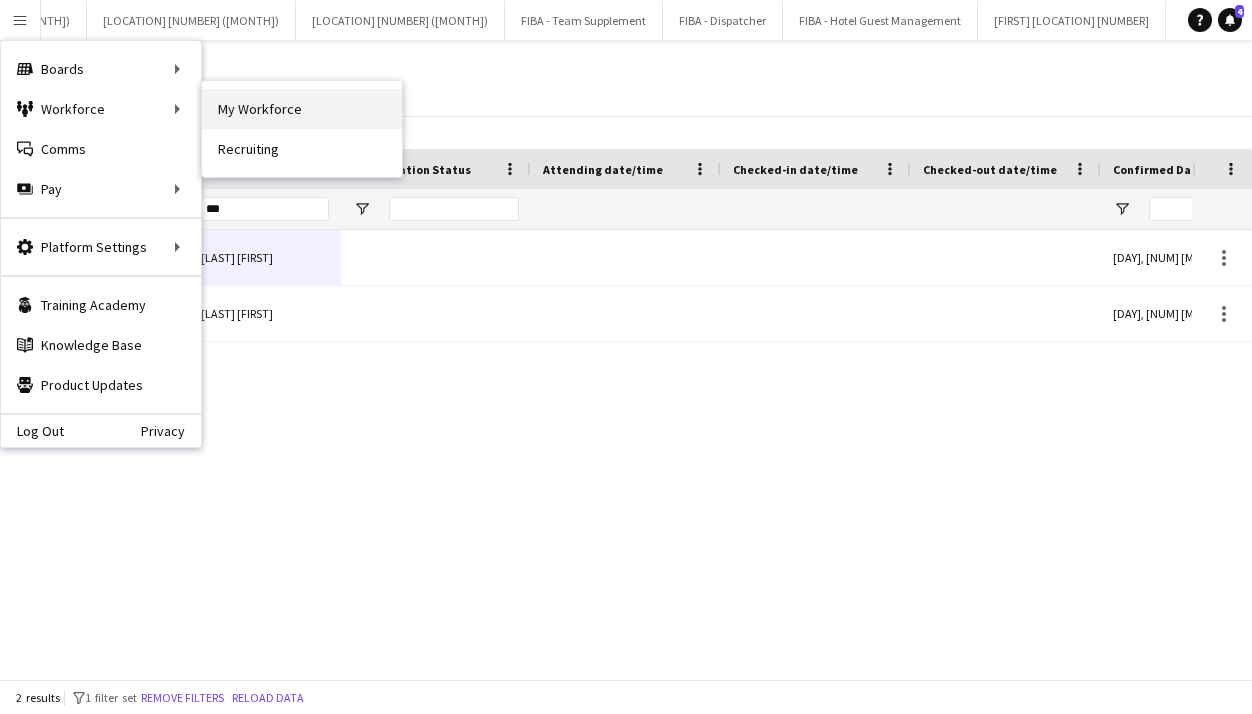 click on "My Workforce" at bounding box center [302, 109] 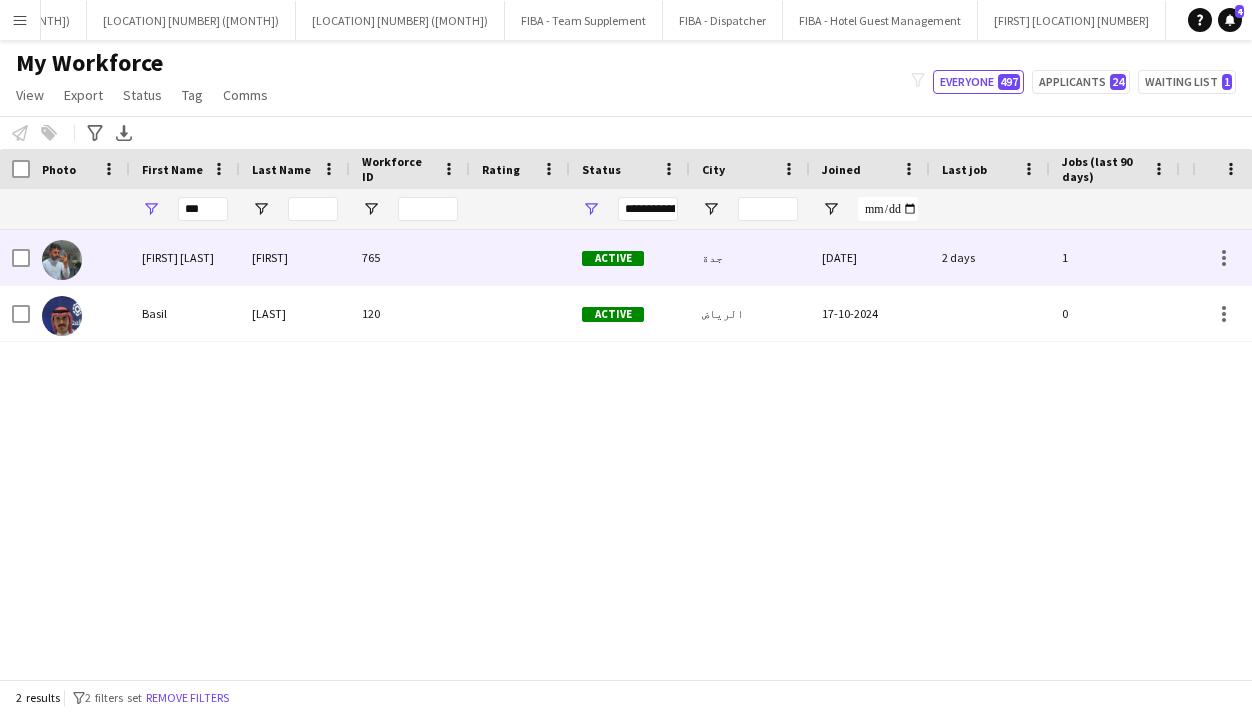 click at bounding box center [62, 260] 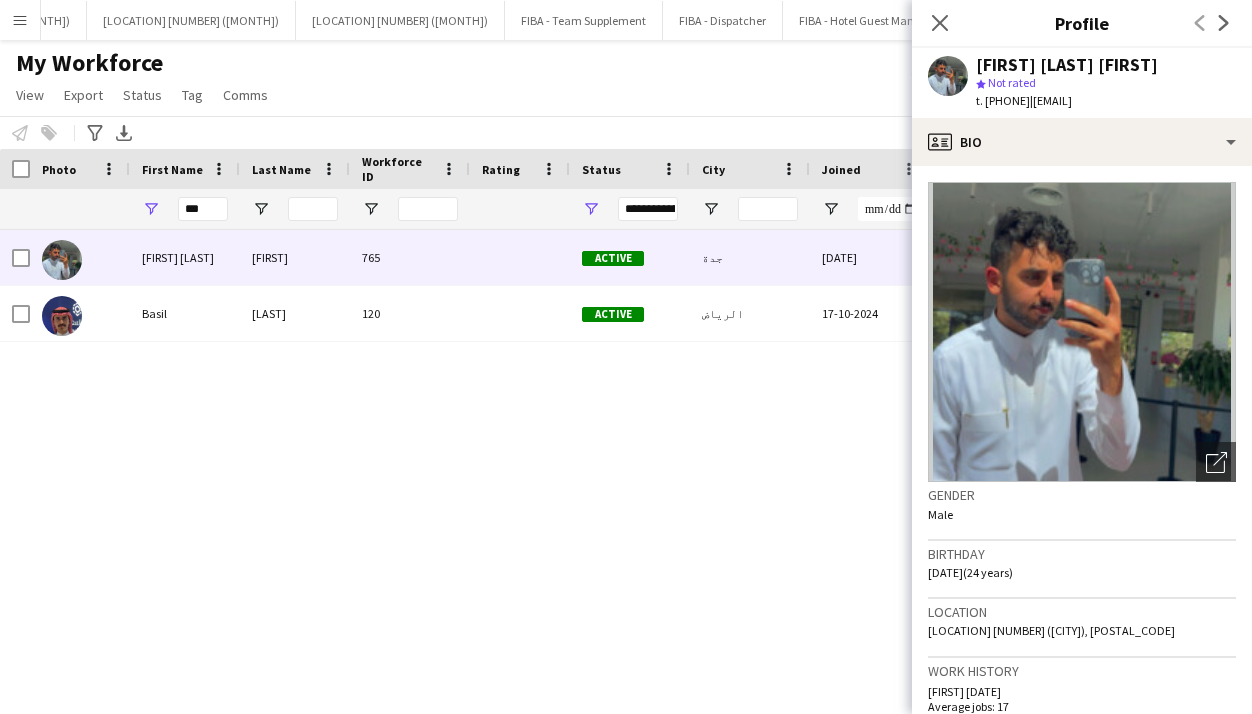 click on "Menu" at bounding box center (20, 20) 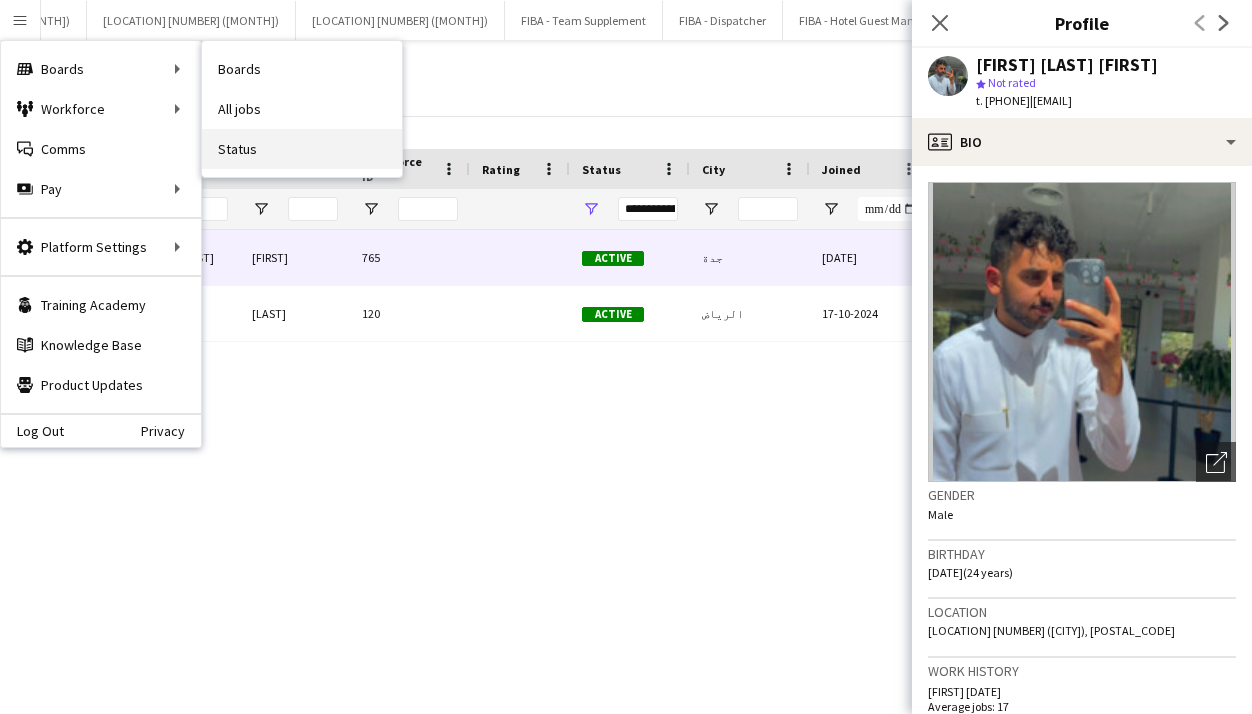 click on "Status" at bounding box center (302, 149) 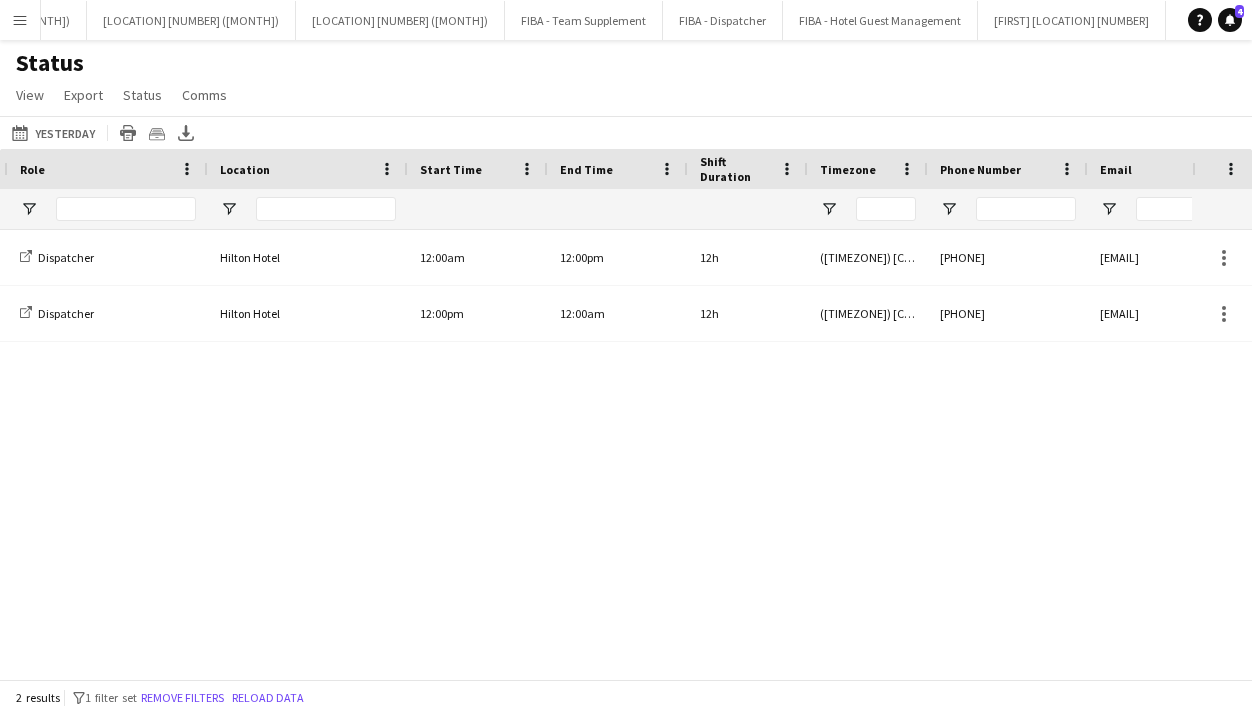 click on "FIBA - Dispatcher
FIBA - Hilton Dispatcher
Dispatcher
Hilton Hotel 12:00am 12:00pm 12h (+03) Riyadh +966541482400 baselllalfarra@gmail.com
FIBA - Dispatcher
FIBA - Hilton Dispatcher
Dispatcher
Hilton Hotel 12:00pm 12:00am 12h (+03) Riyadh +966541482400 baselllalfarra@gmail.com" at bounding box center (596, 447) 